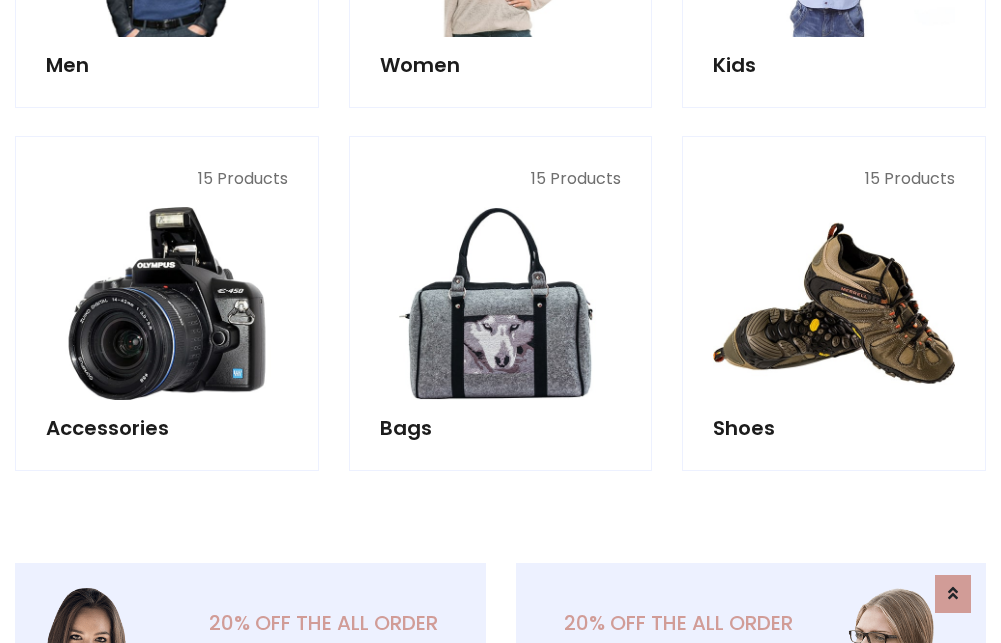 scroll, scrollTop: 853, scrollLeft: 0, axis: vertical 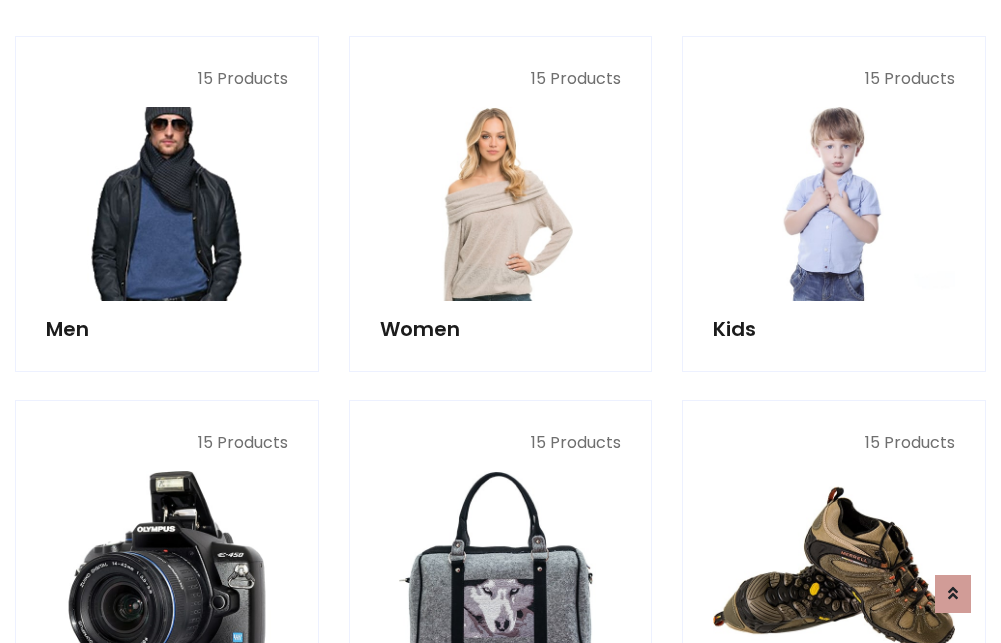 click at bounding box center (167, 204) 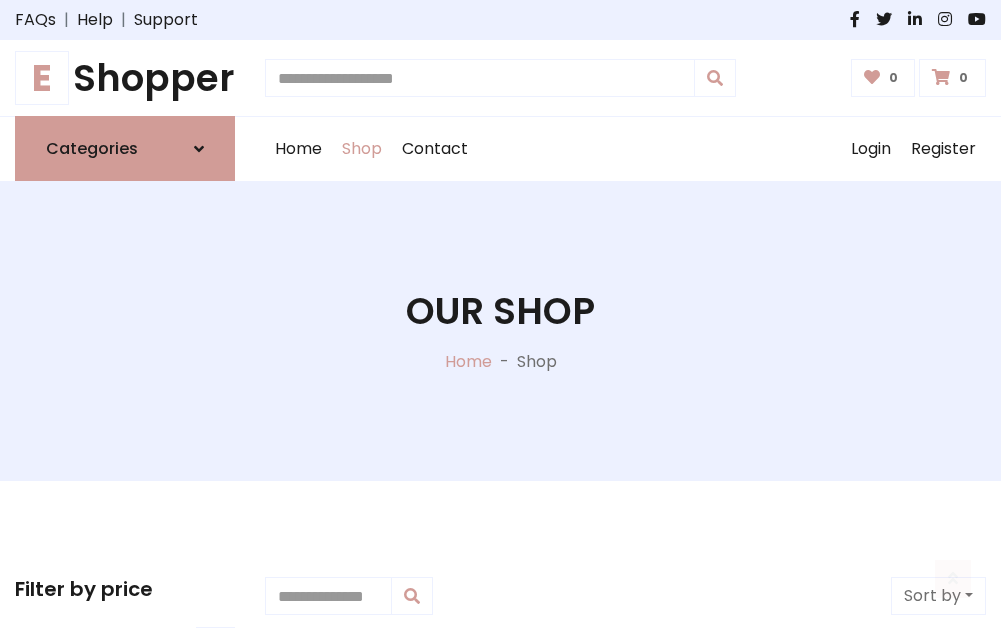 scroll, scrollTop: 807, scrollLeft: 0, axis: vertical 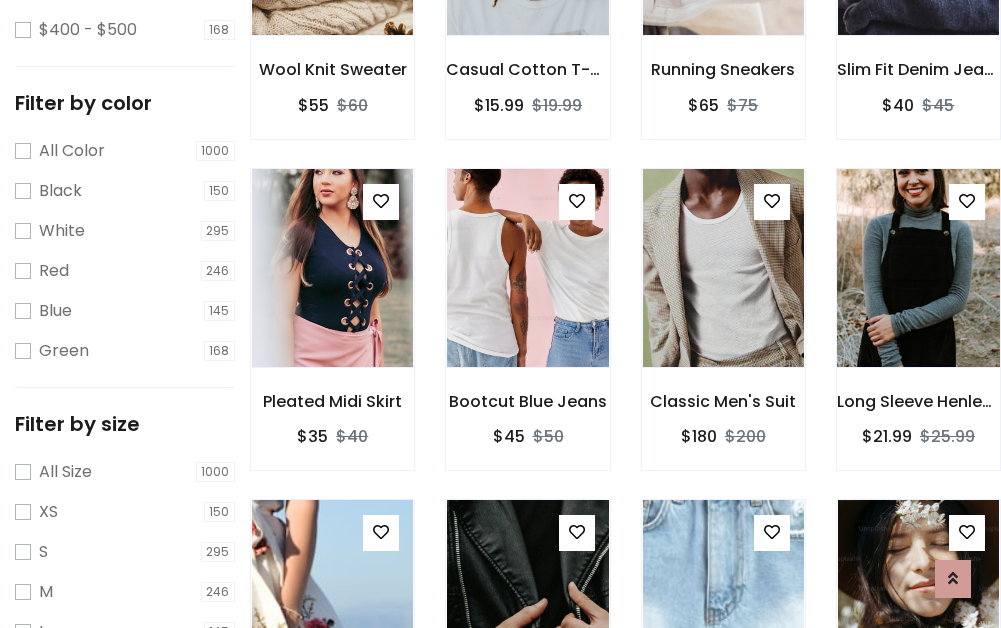 click at bounding box center (918, 268) 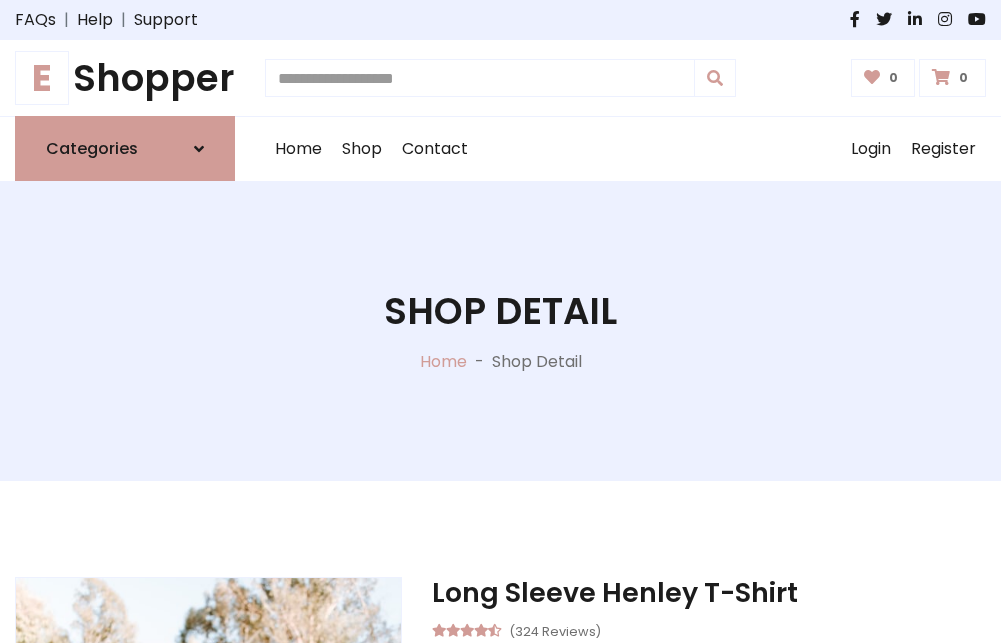 scroll, scrollTop: 0, scrollLeft: 0, axis: both 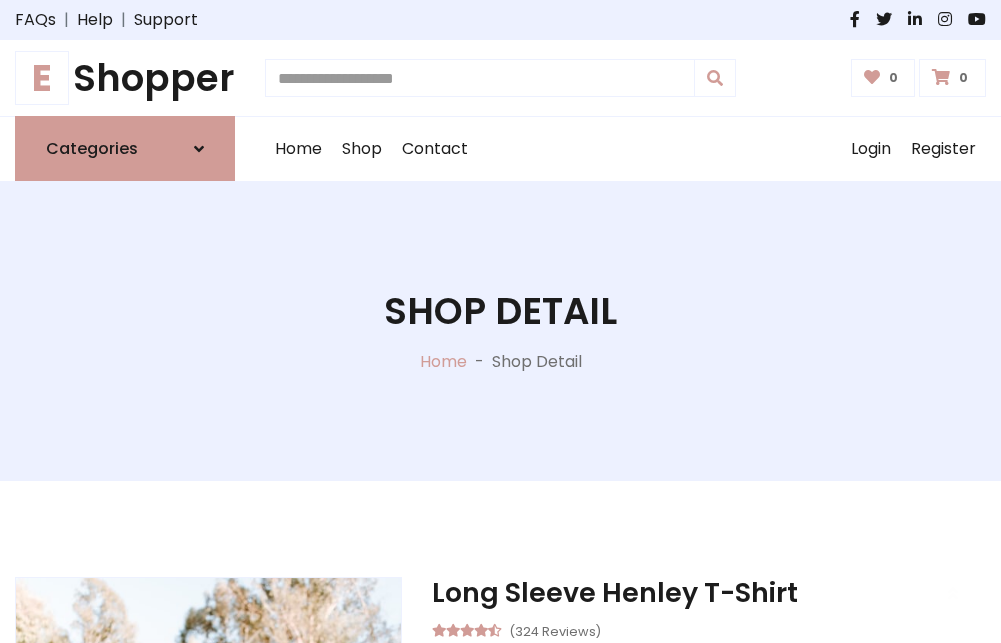 click on "M" at bounding box center (640, 774) 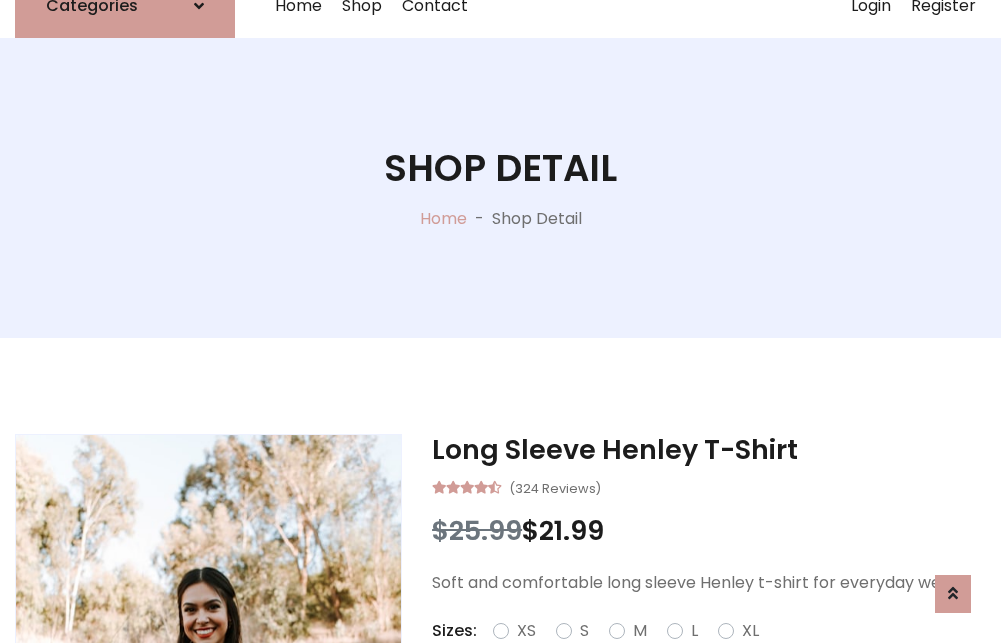 click on "Red" at bounding box center [722, 655] 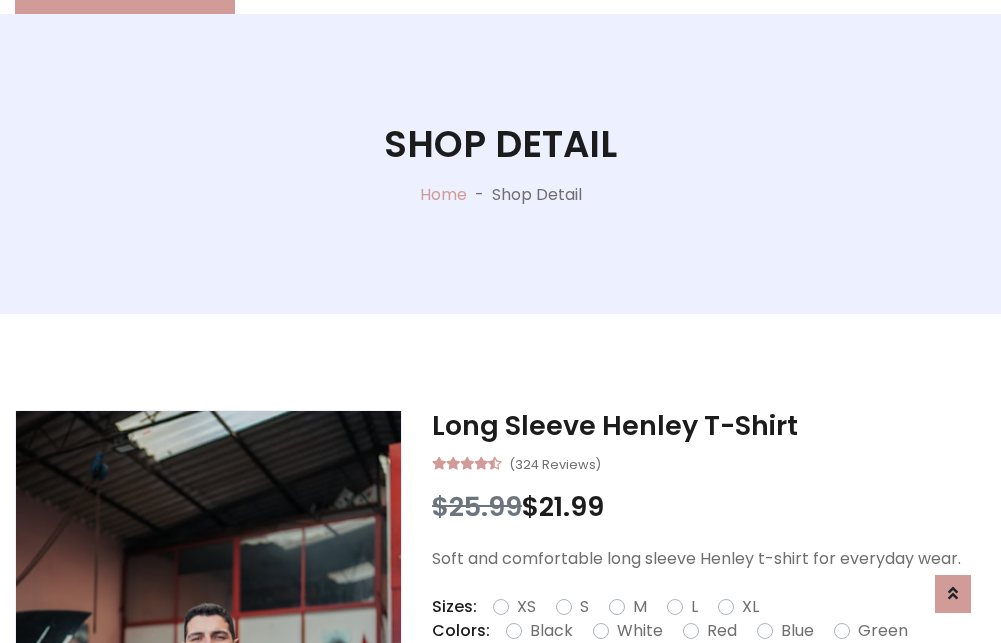 click on "Add To Cart" at bounding box center [653, 694] 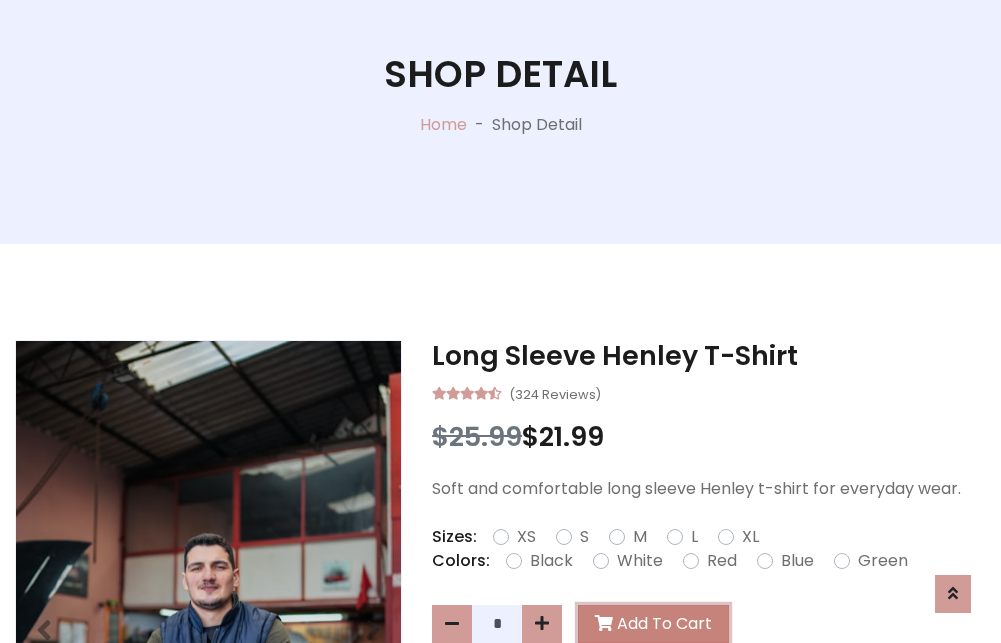 scroll, scrollTop: 0, scrollLeft: 0, axis: both 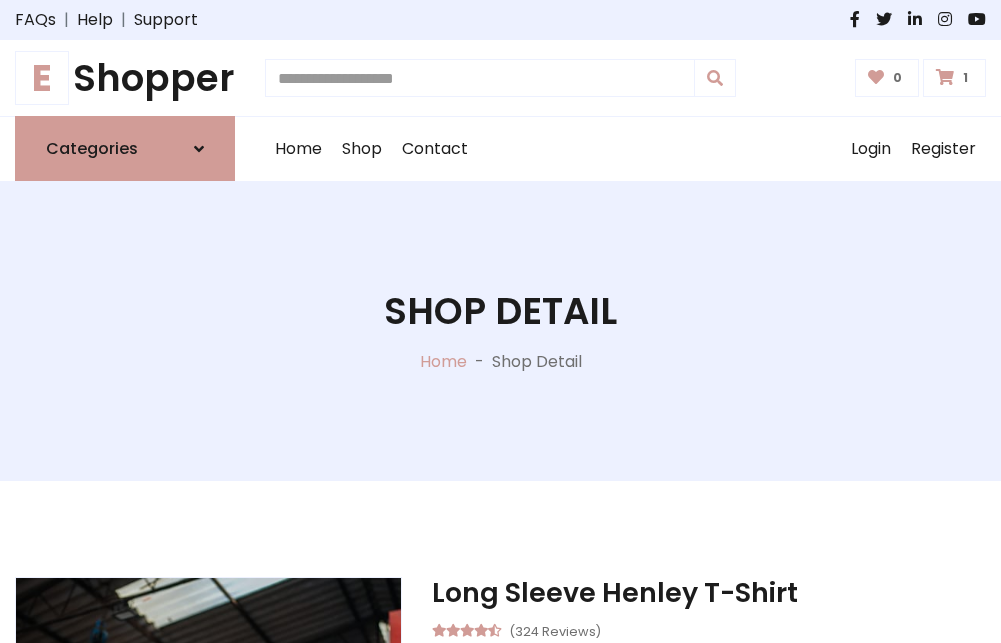 click at bounding box center (945, 77) 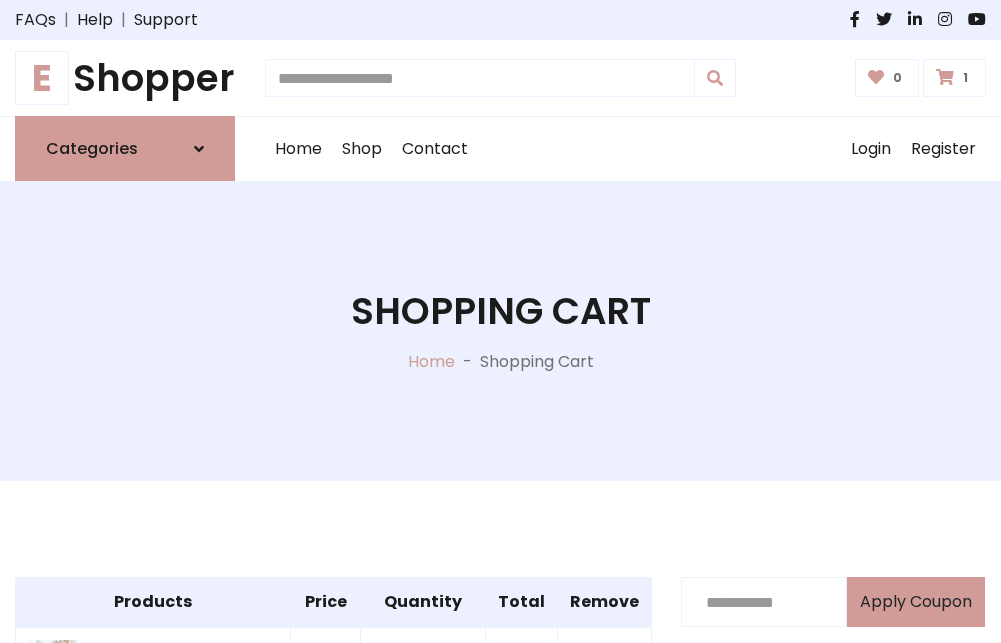 scroll, scrollTop: 474, scrollLeft: 0, axis: vertical 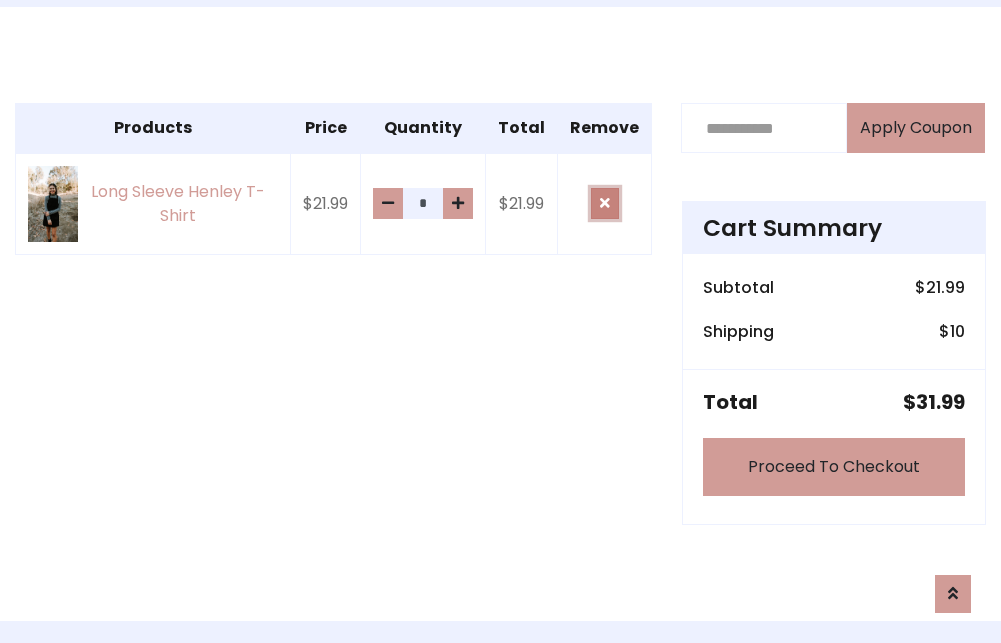 click at bounding box center [605, 203] 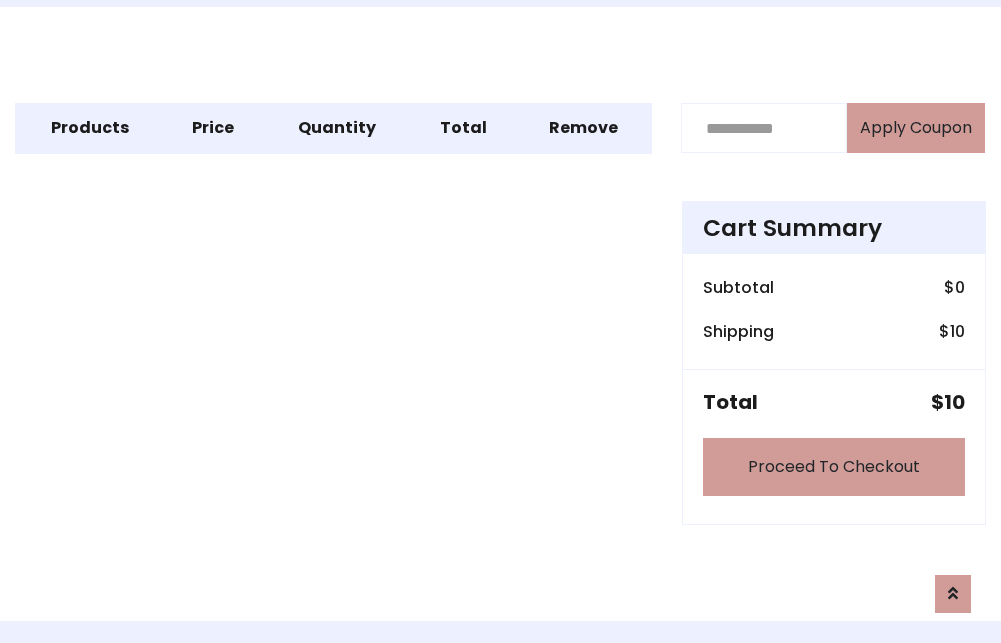 scroll, scrollTop: 247, scrollLeft: 0, axis: vertical 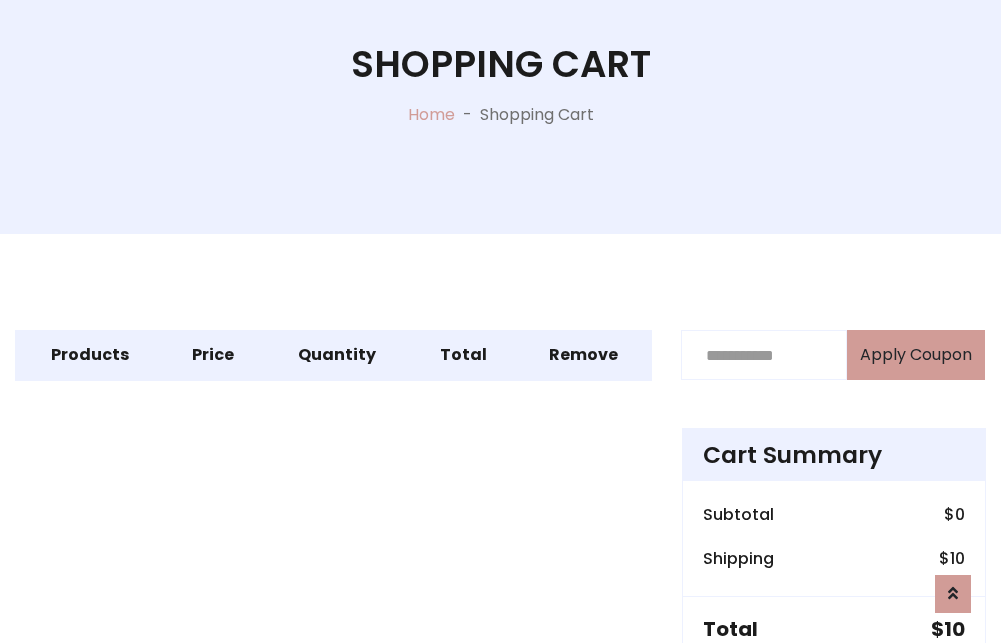 click on "Proceed To Checkout" at bounding box center [834, 694] 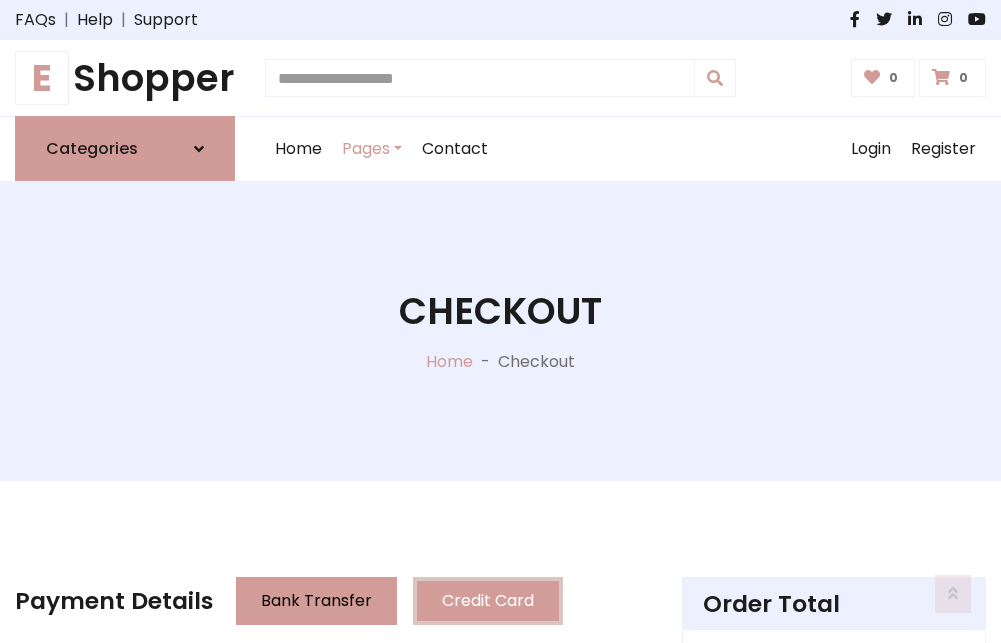 scroll, scrollTop: 137, scrollLeft: 0, axis: vertical 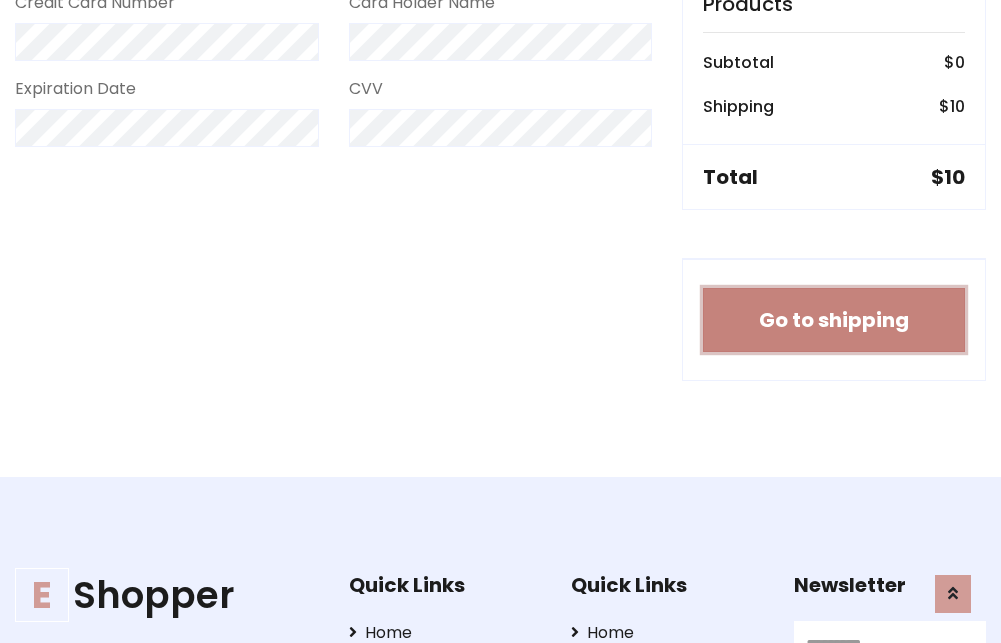 click on "Go to shipping" at bounding box center (834, 320) 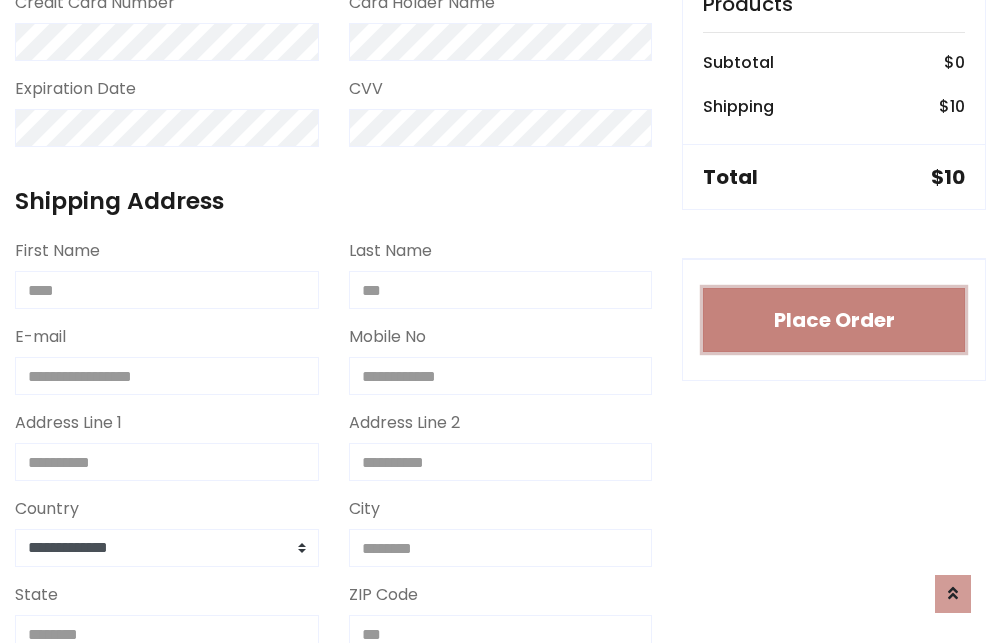type 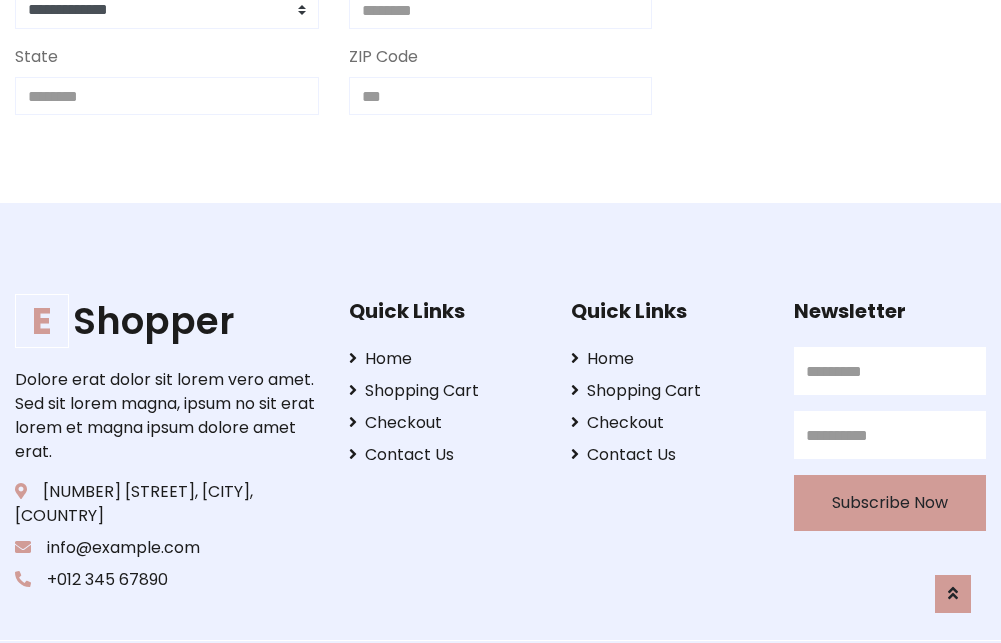 scroll, scrollTop: 713, scrollLeft: 0, axis: vertical 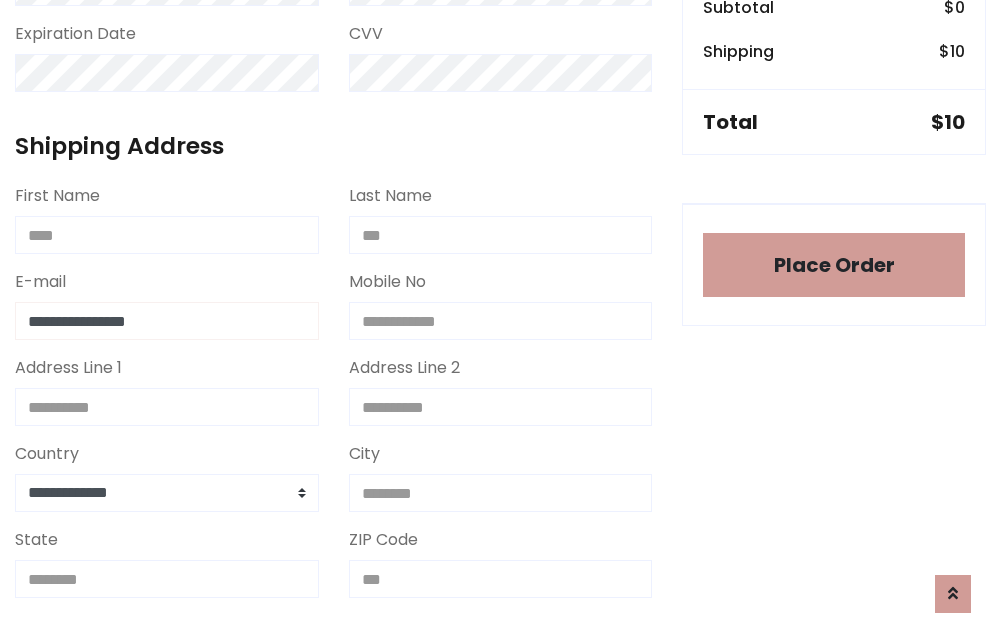 type on "**********" 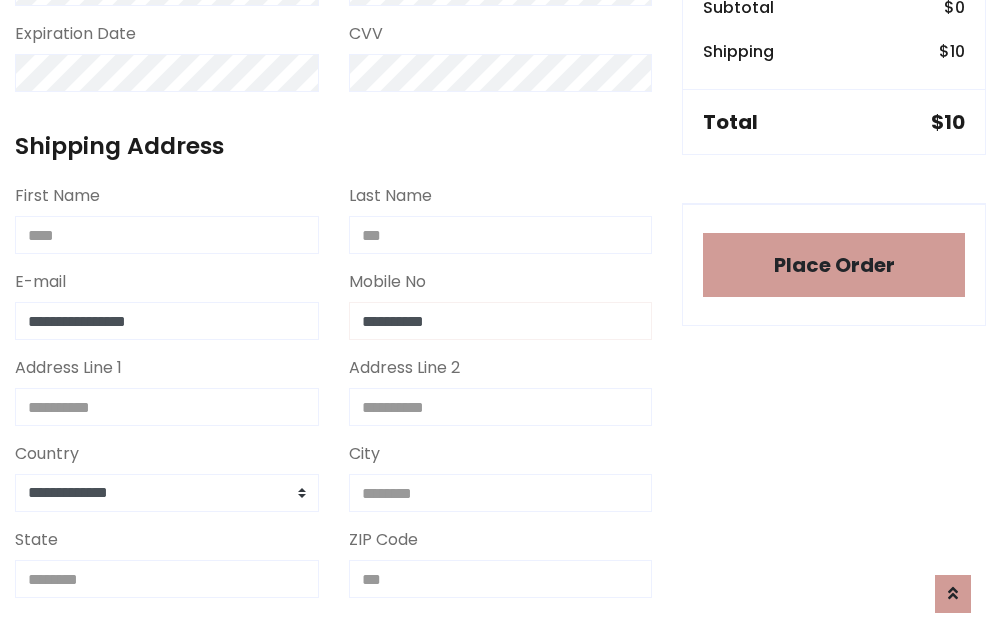 type on "**********" 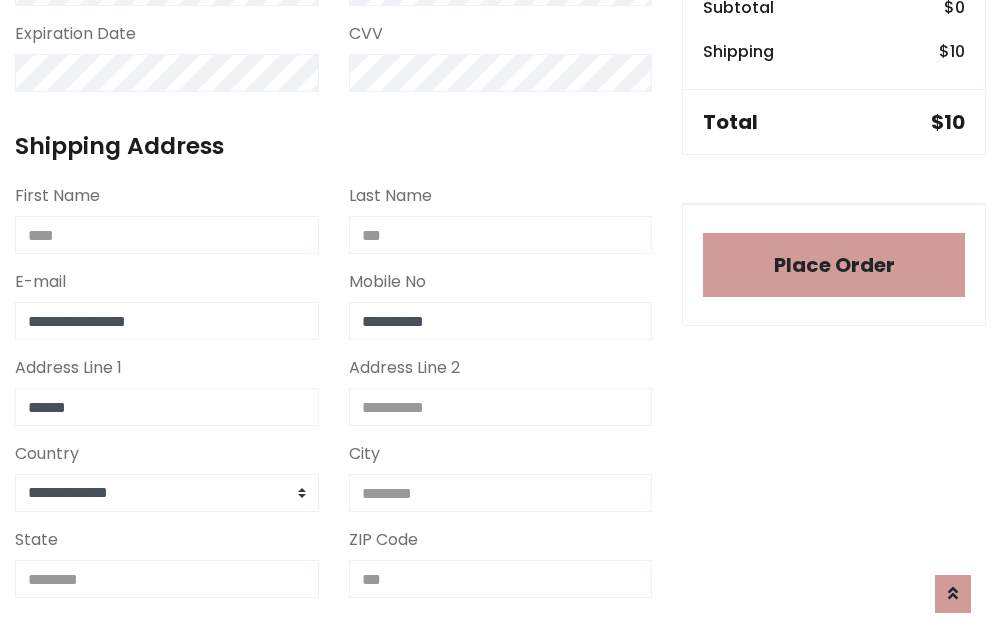type on "******" 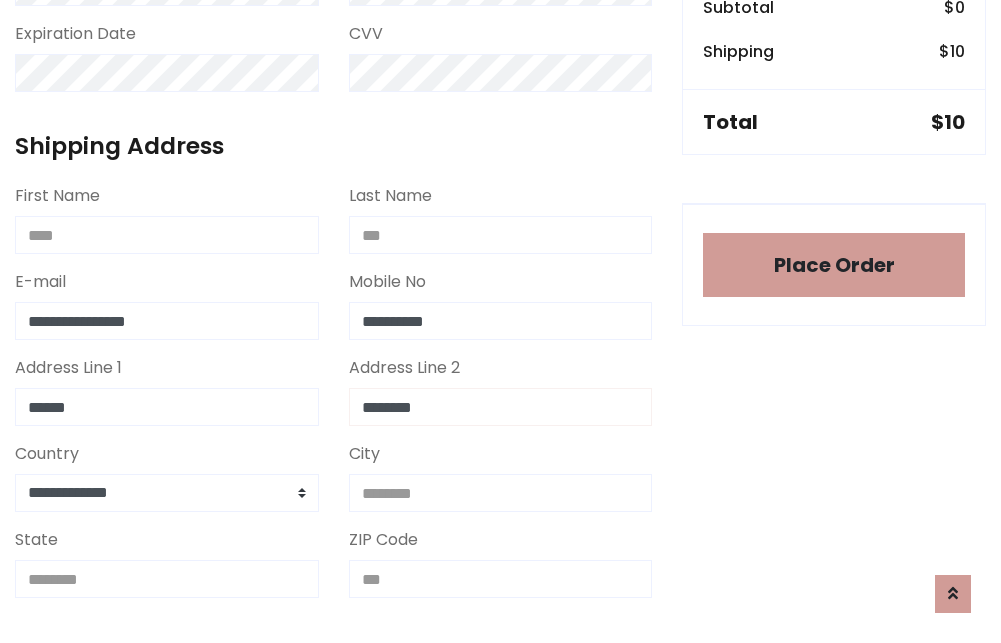 type on "********" 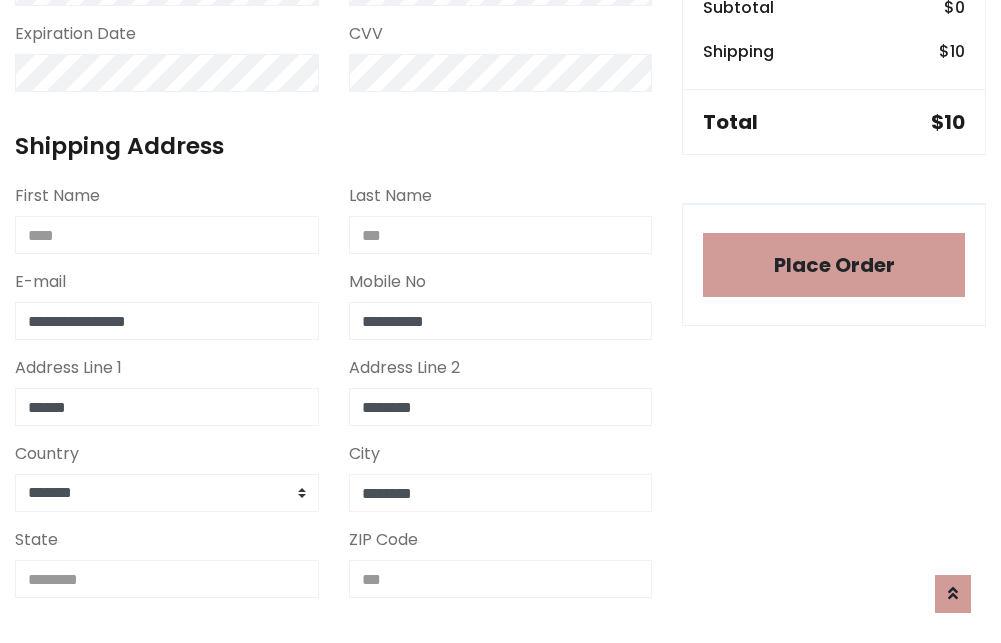 type on "********" 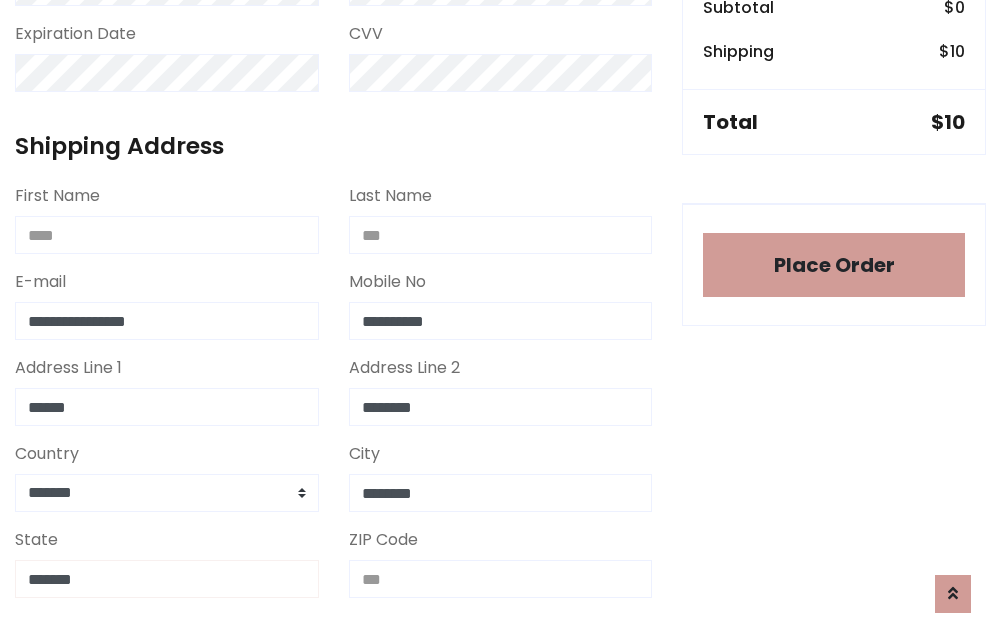 type on "*******" 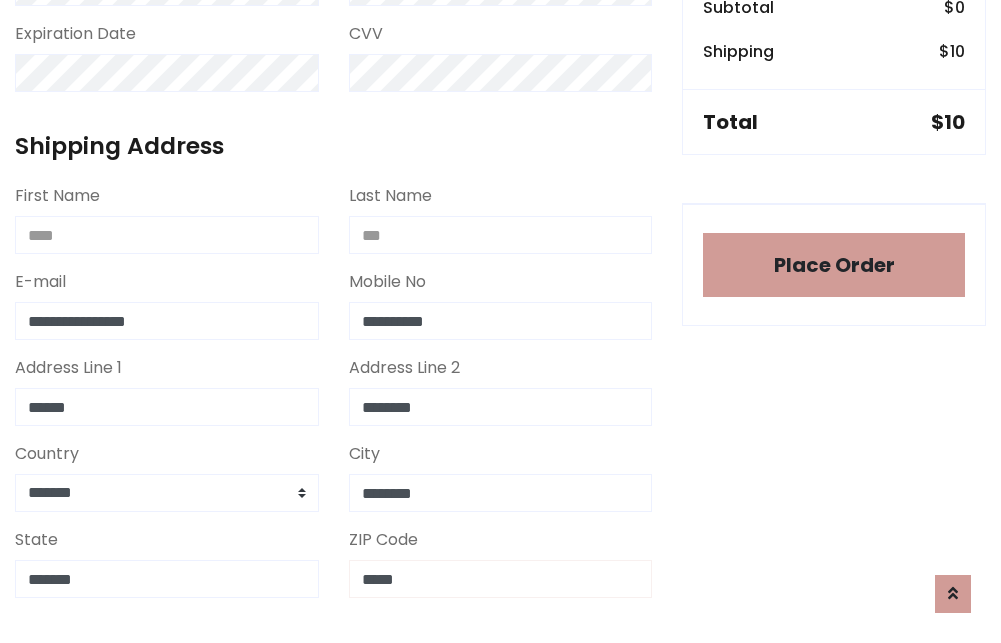 scroll, scrollTop: 403, scrollLeft: 0, axis: vertical 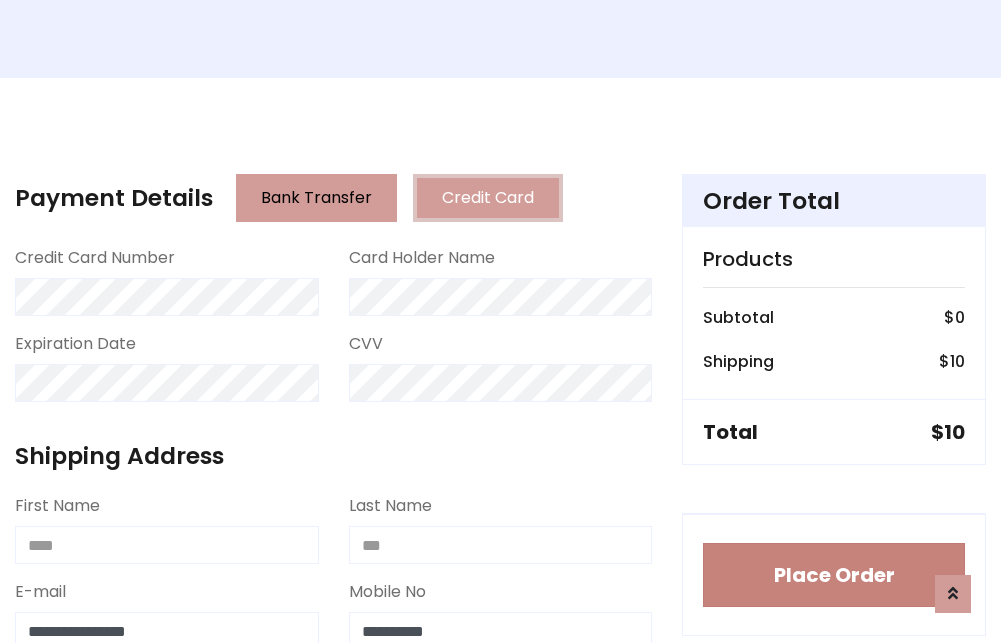 type on "*****" 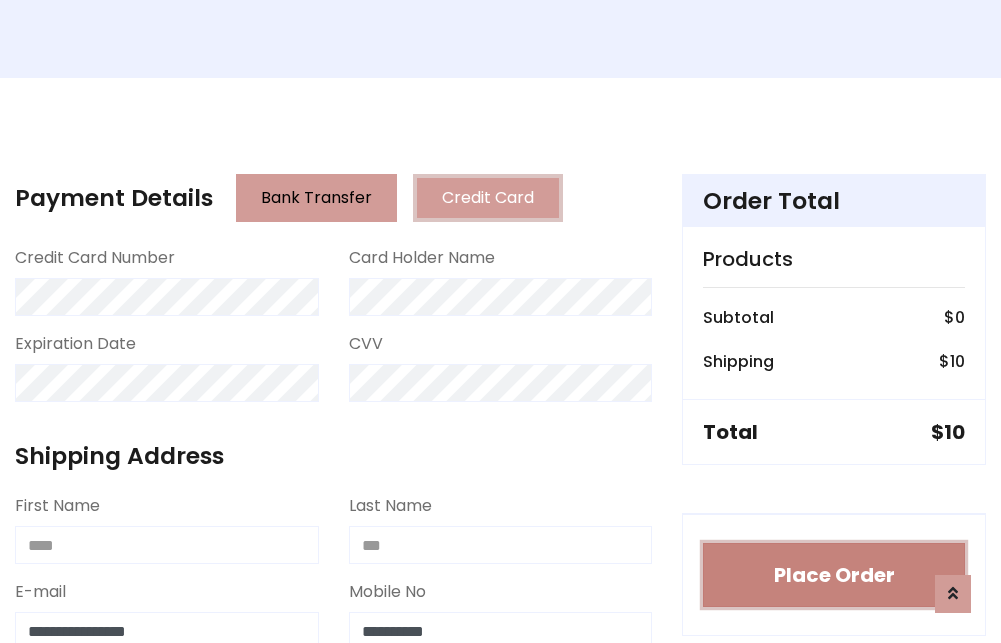 click on "Place Order" at bounding box center [834, 575] 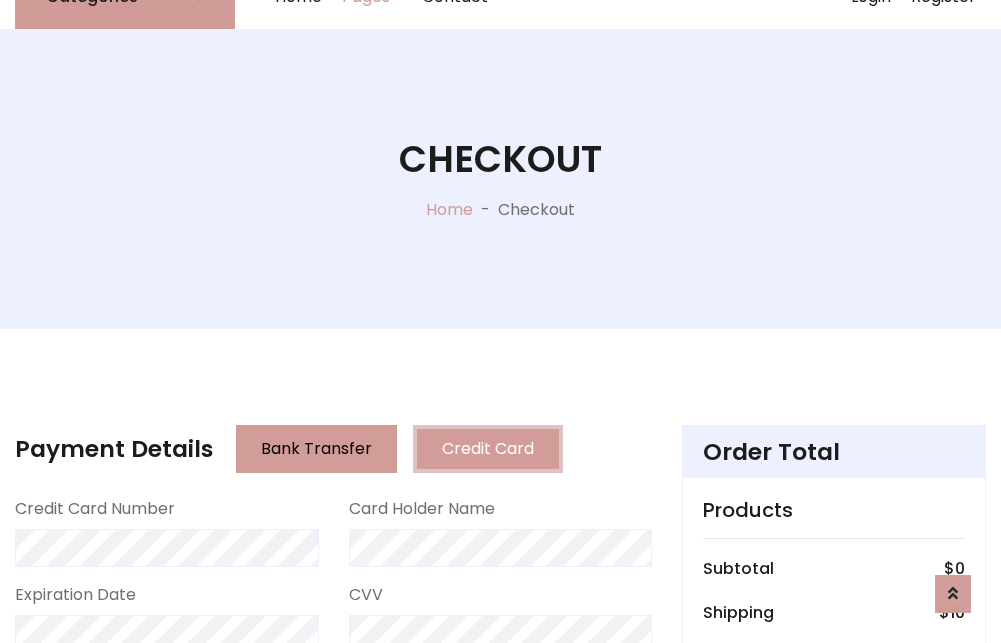 scroll, scrollTop: 0, scrollLeft: 0, axis: both 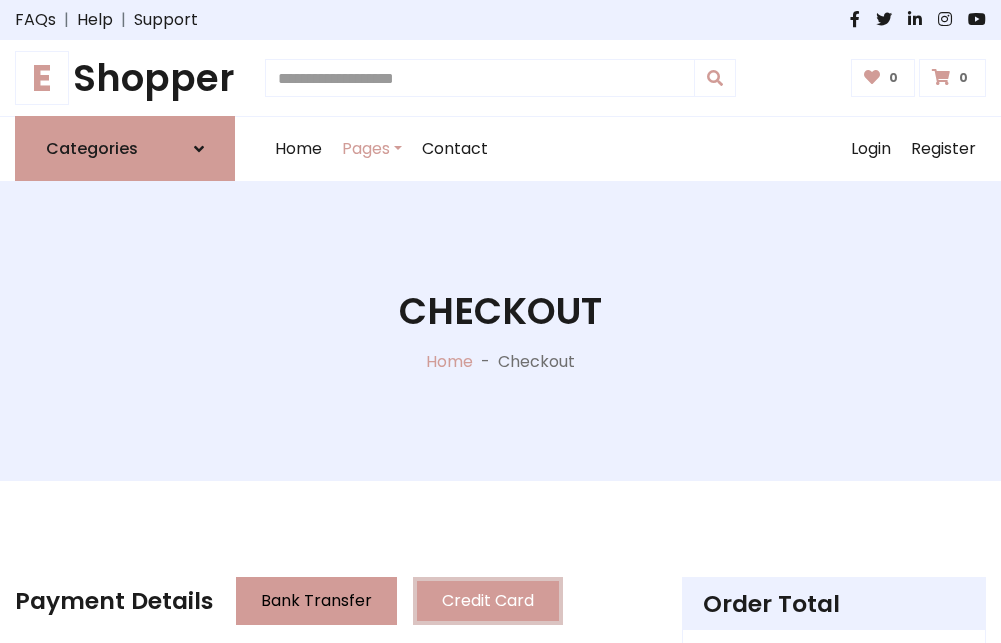 click on "E Shopper" at bounding box center (125, 78) 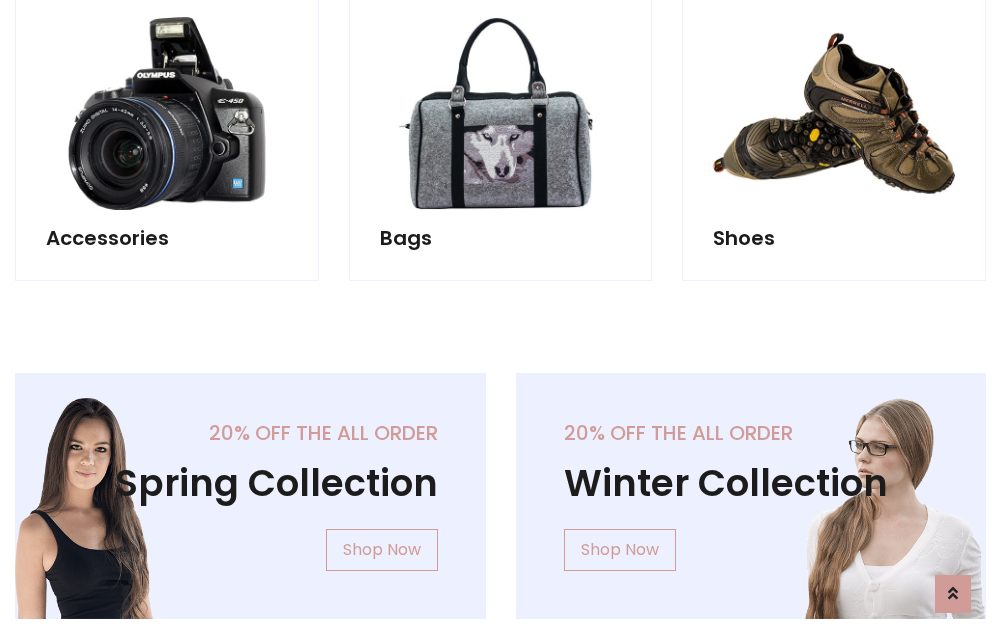 scroll, scrollTop: 770, scrollLeft: 0, axis: vertical 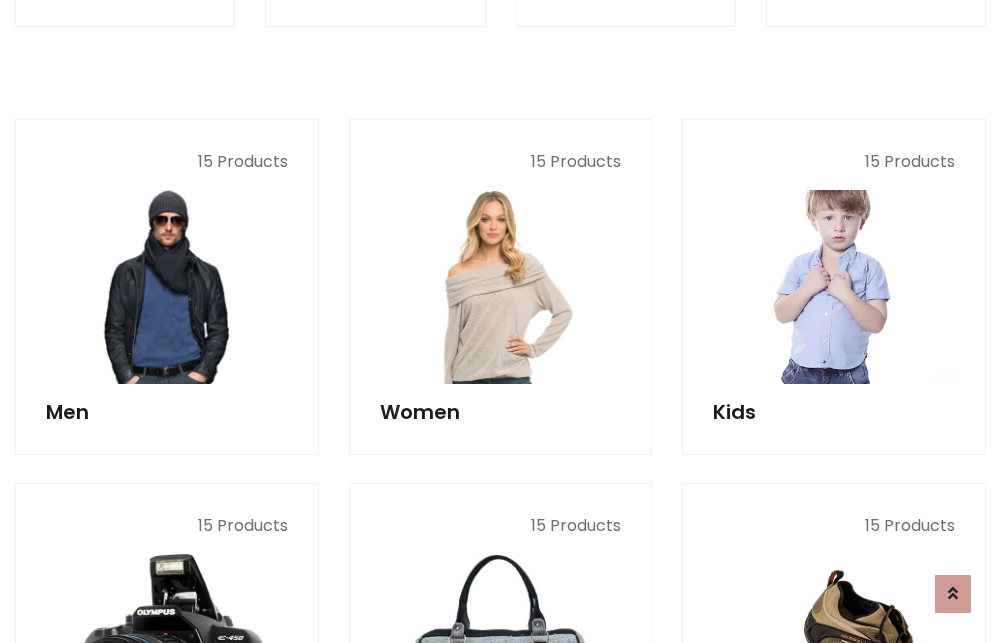 click at bounding box center (834, 287) 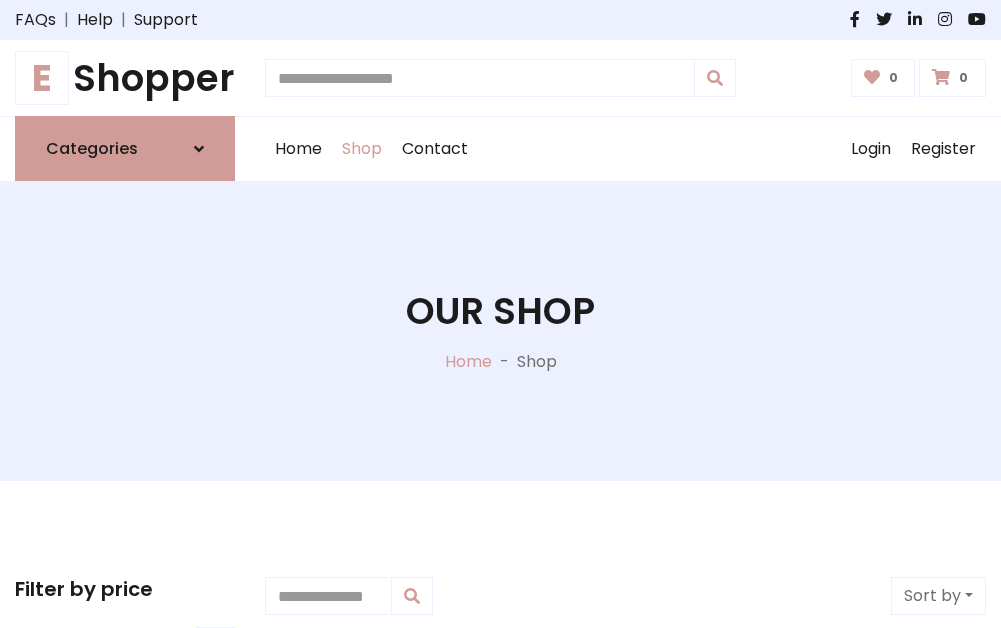 scroll, scrollTop: 549, scrollLeft: 0, axis: vertical 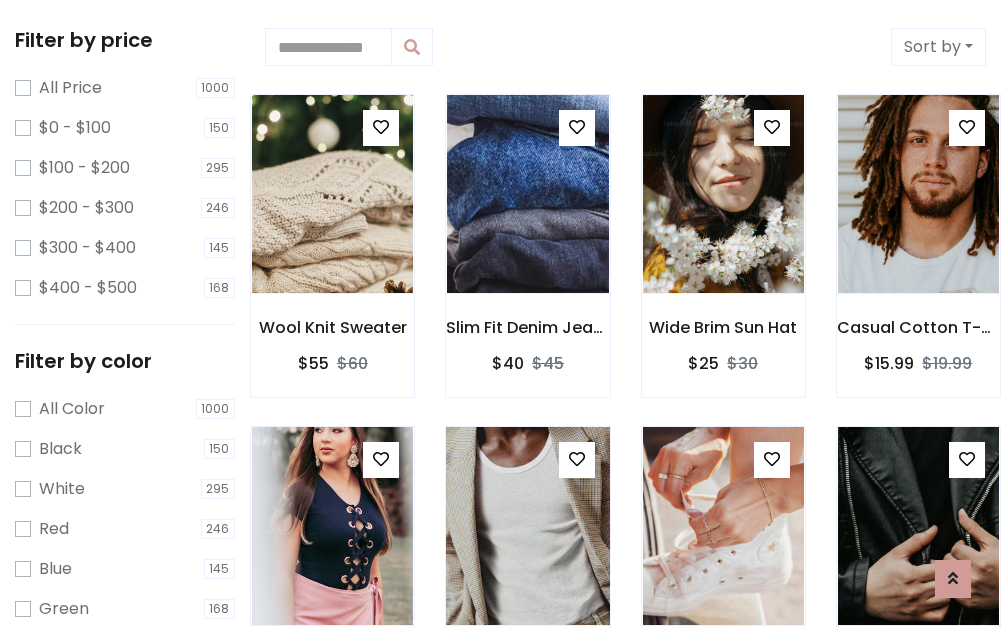 click at bounding box center (381, 127) 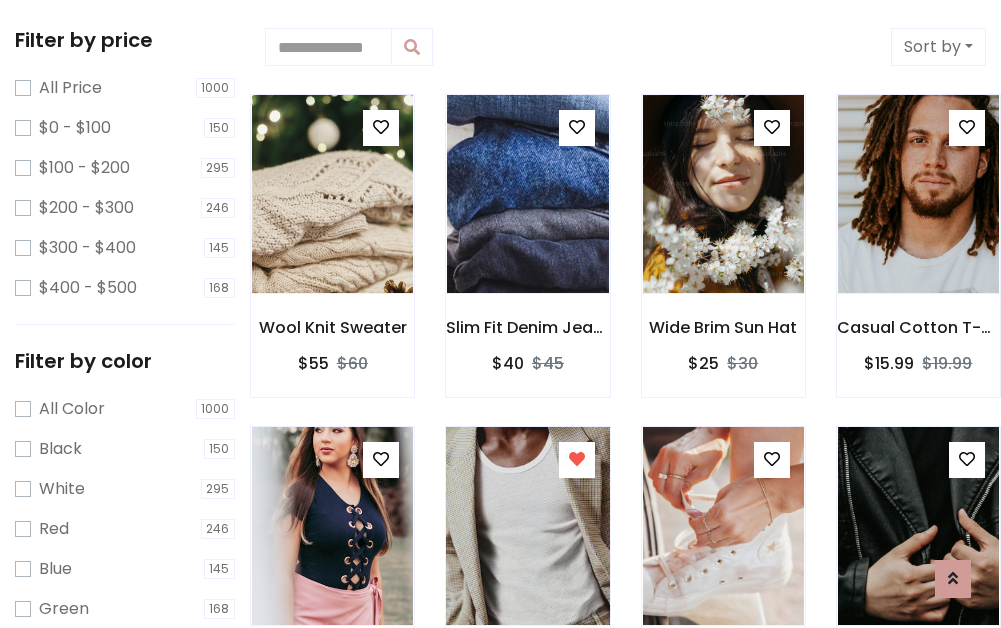 click at bounding box center (527, 526) 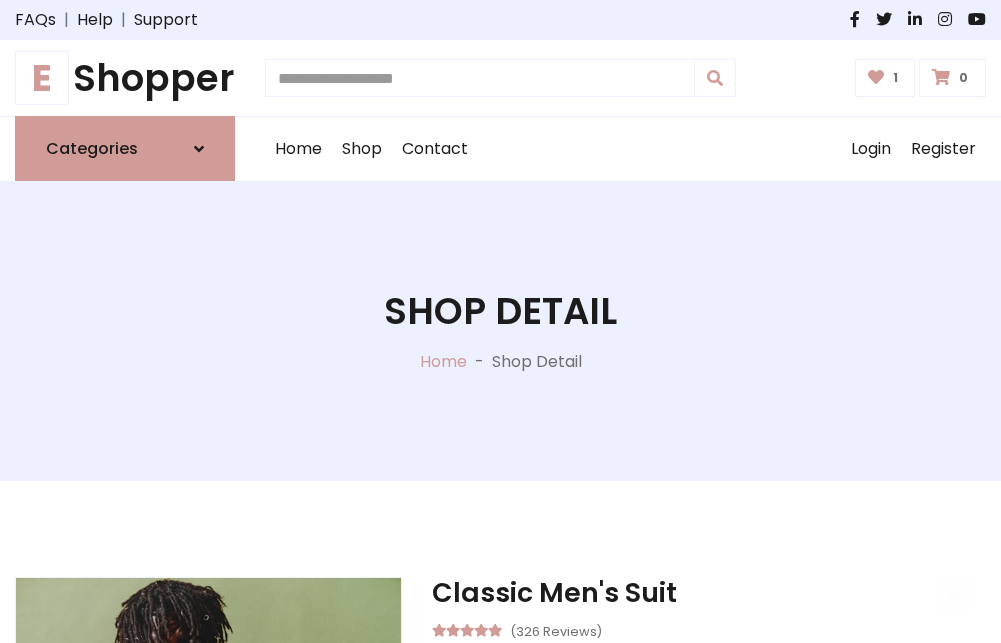 scroll, scrollTop: 262, scrollLeft: 0, axis: vertical 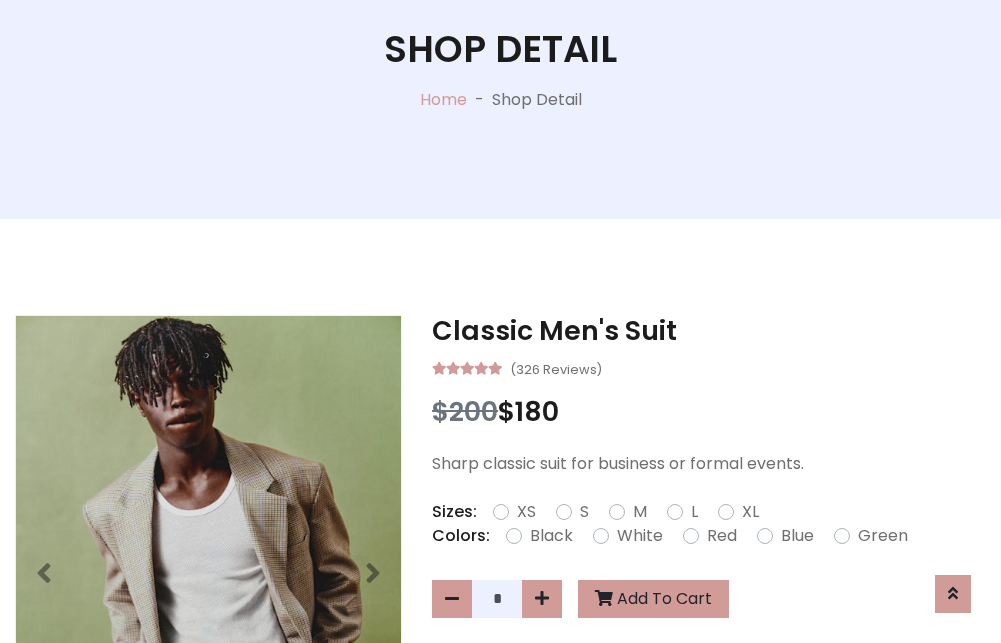 click on "XL" at bounding box center [750, 512] 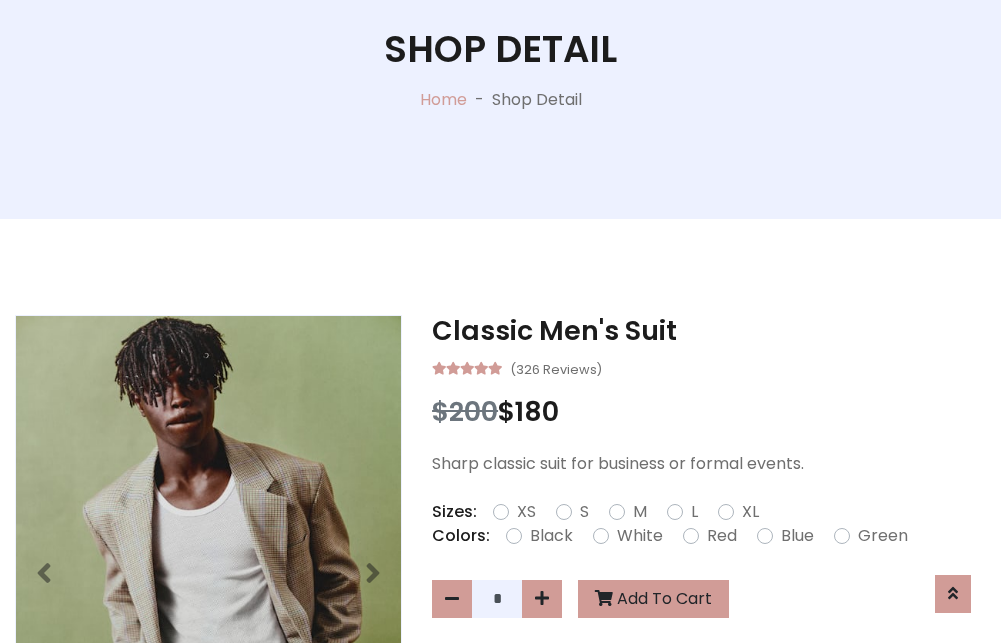 click on "Black" at bounding box center [551, 536] 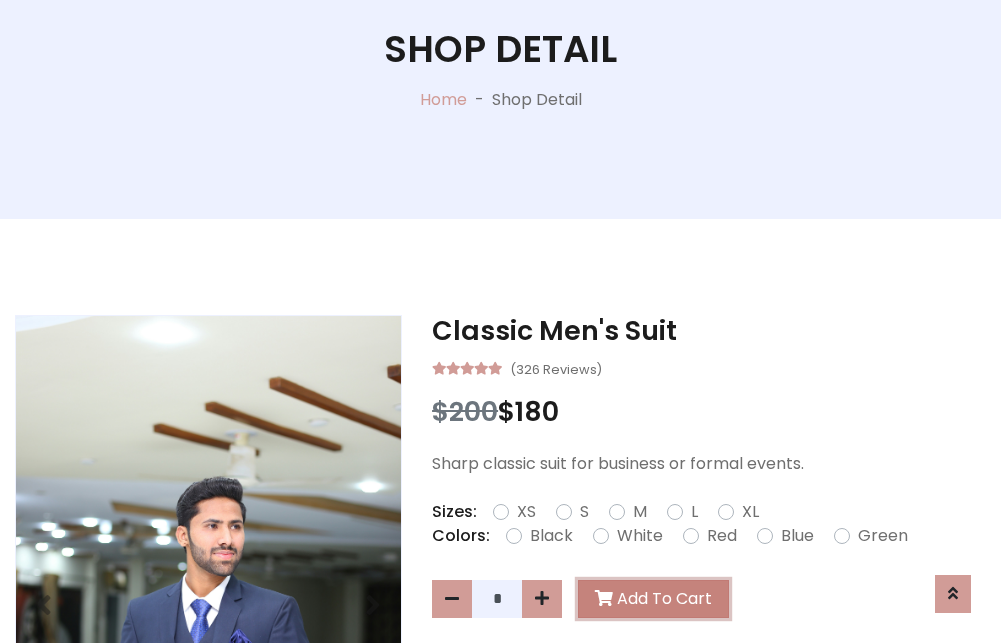 click on "Add To Cart" at bounding box center [653, 599] 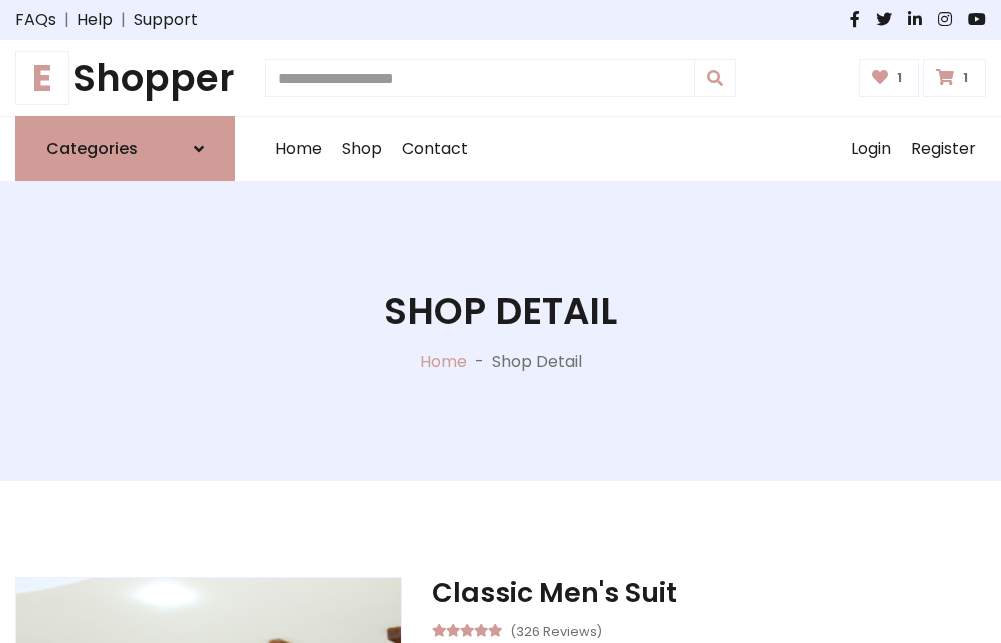 click at bounding box center [945, 77] 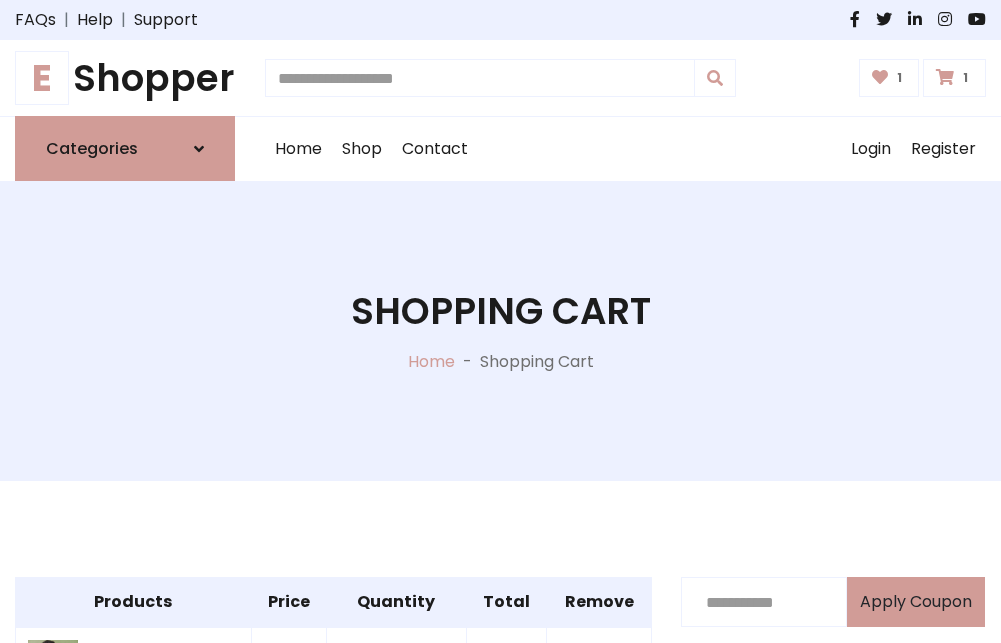 scroll, scrollTop: 570, scrollLeft: 0, axis: vertical 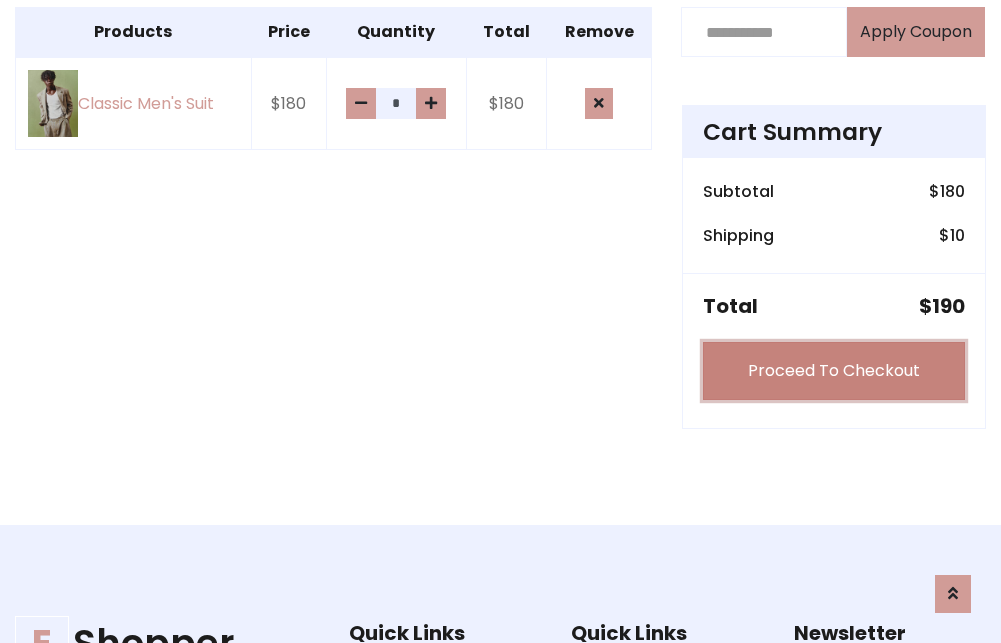 click on "Proceed To Checkout" at bounding box center [834, 371] 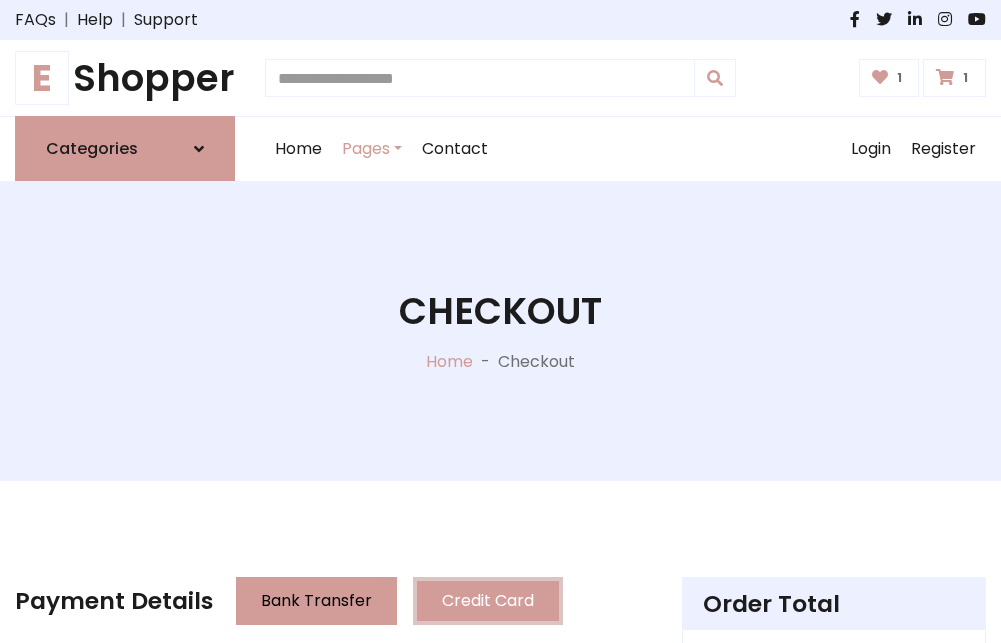 scroll, scrollTop: 201, scrollLeft: 0, axis: vertical 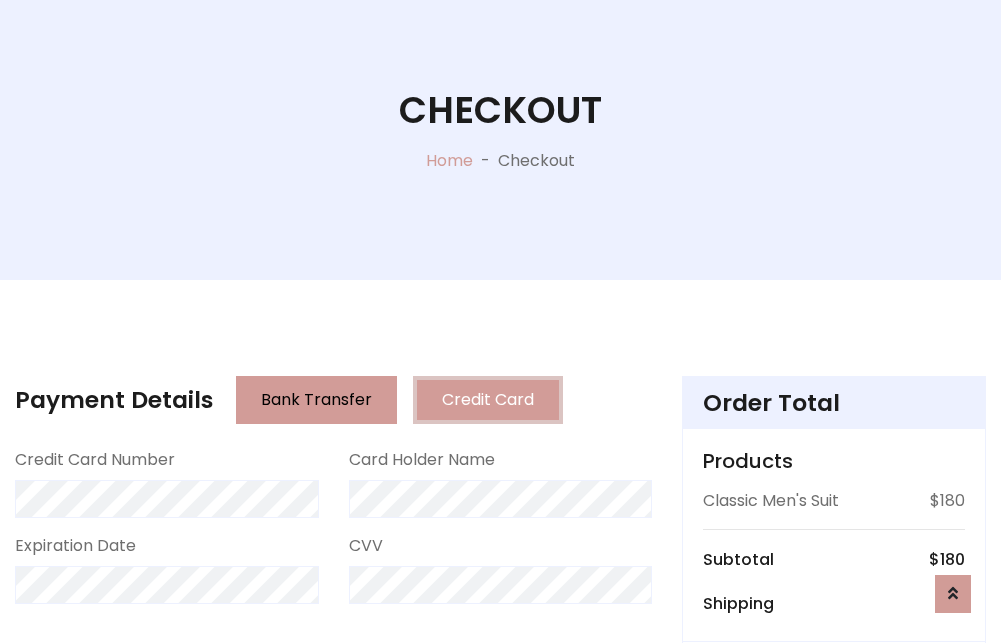 click on "Go to shipping" at bounding box center (834, 817) 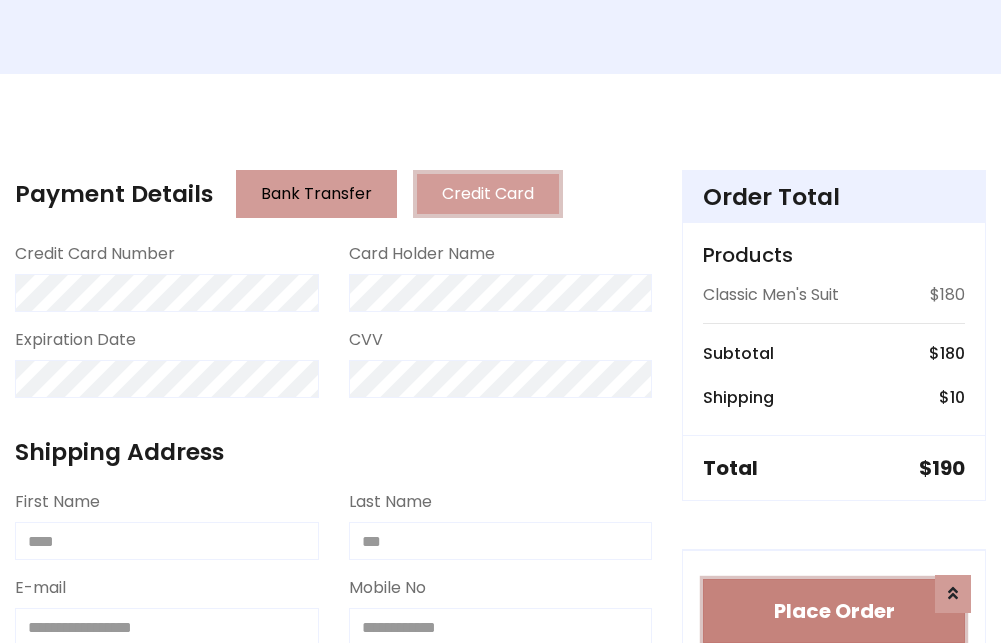 type 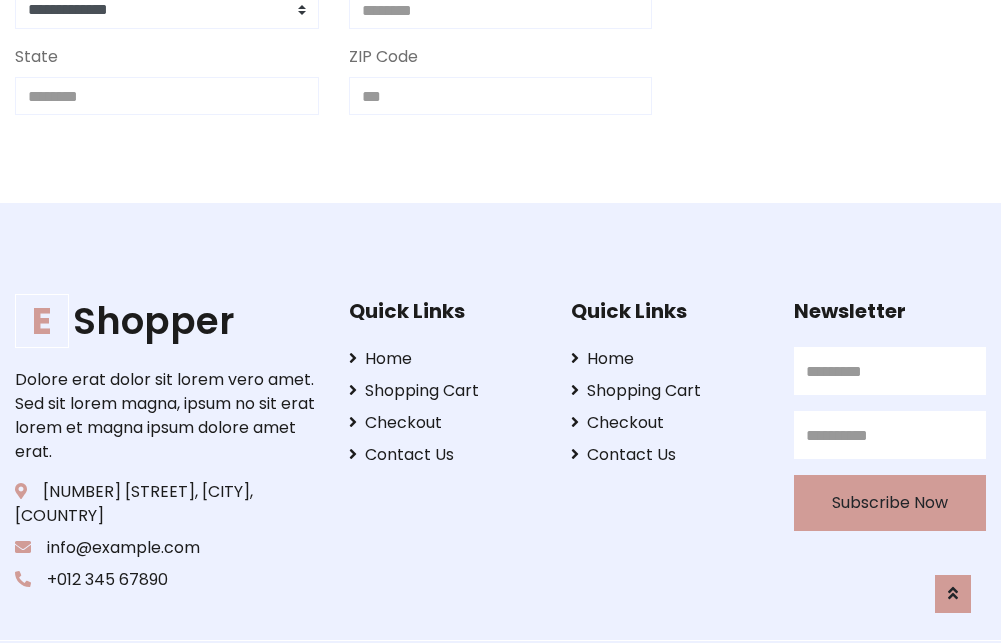 scroll, scrollTop: 713, scrollLeft: 0, axis: vertical 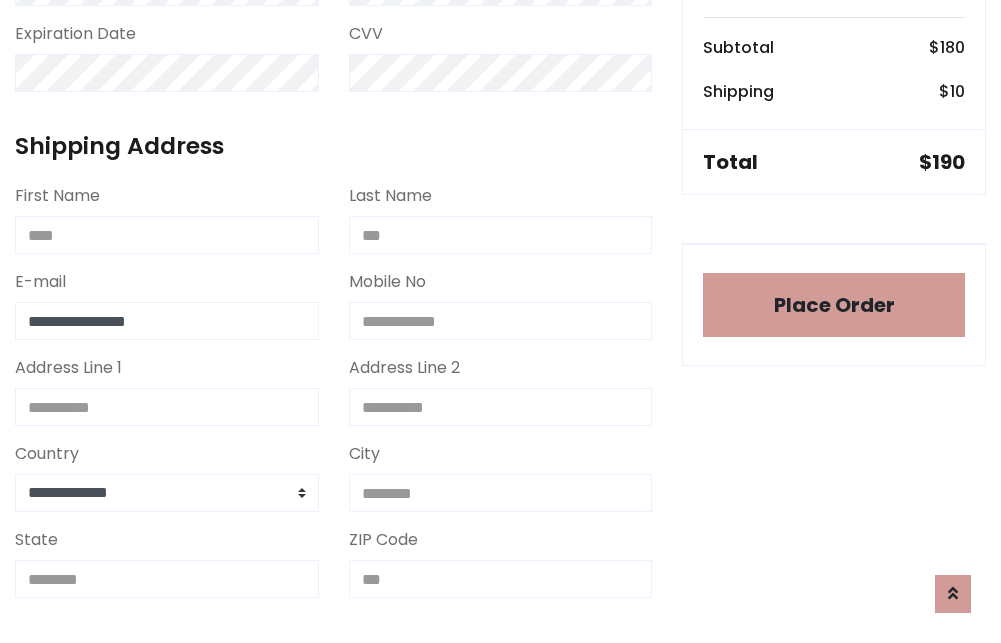 type on "**********" 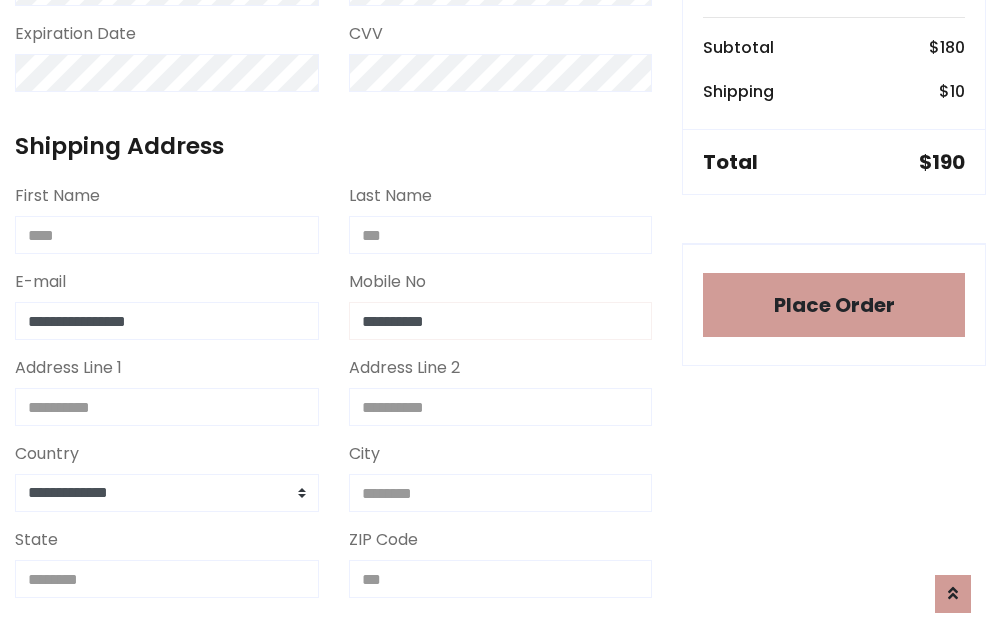 scroll, scrollTop: 573, scrollLeft: 0, axis: vertical 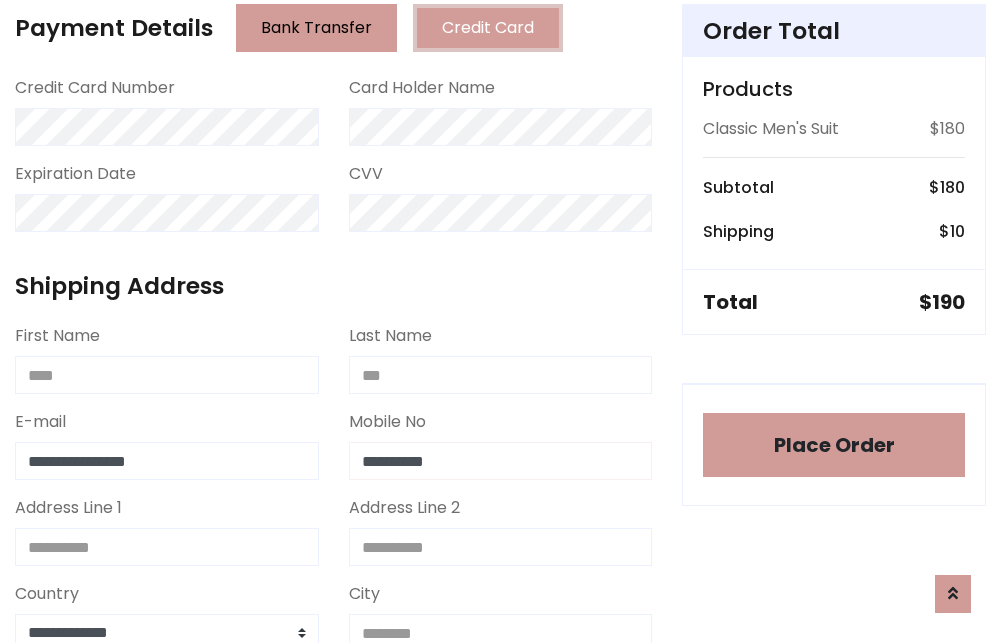 type on "**********" 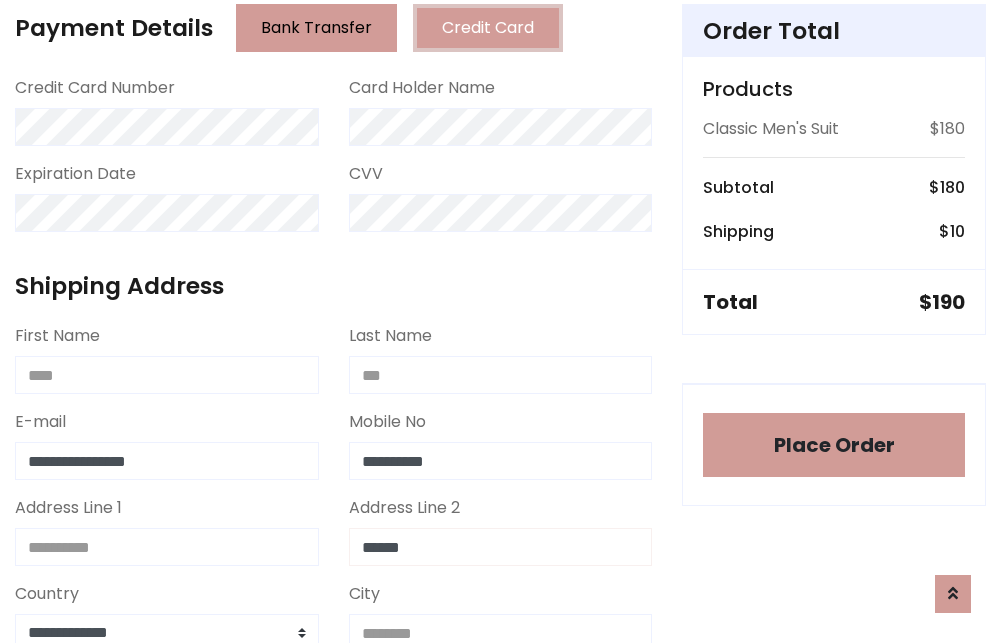 type on "******" 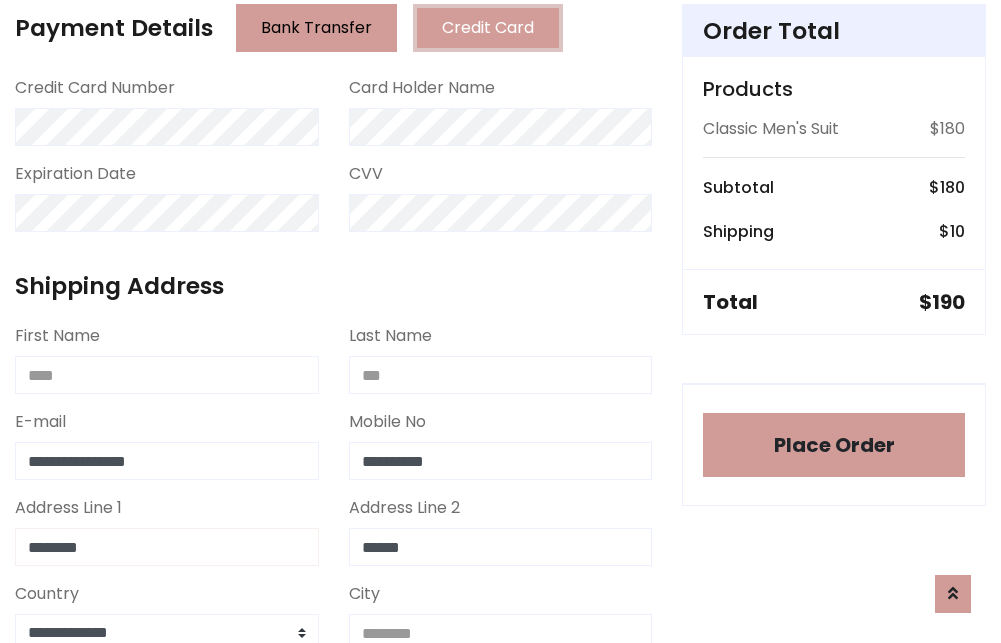 type on "********" 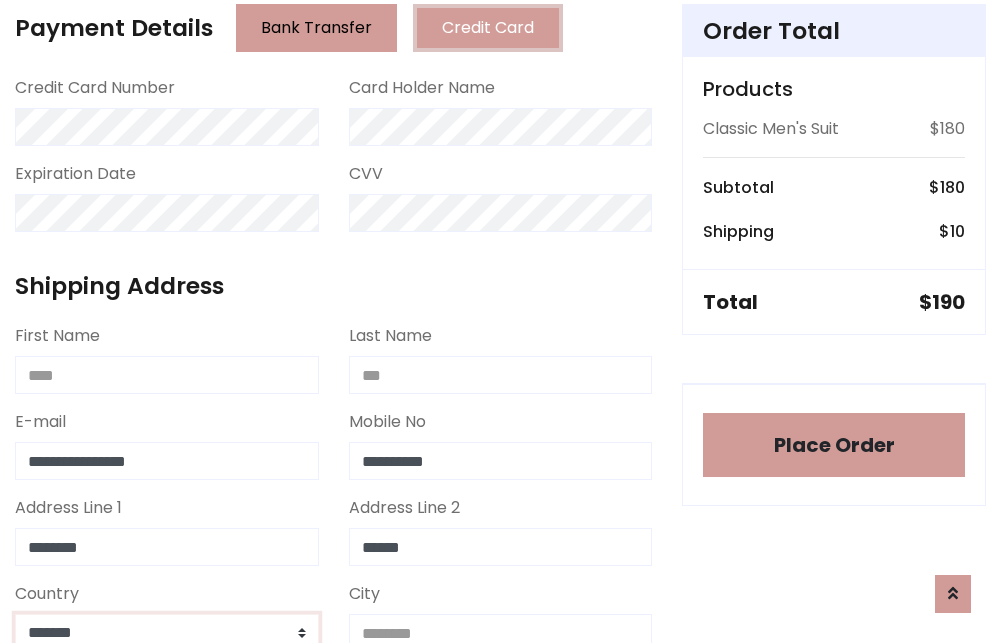 scroll, scrollTop: 583, scrollLeft: 0, axis: vertical 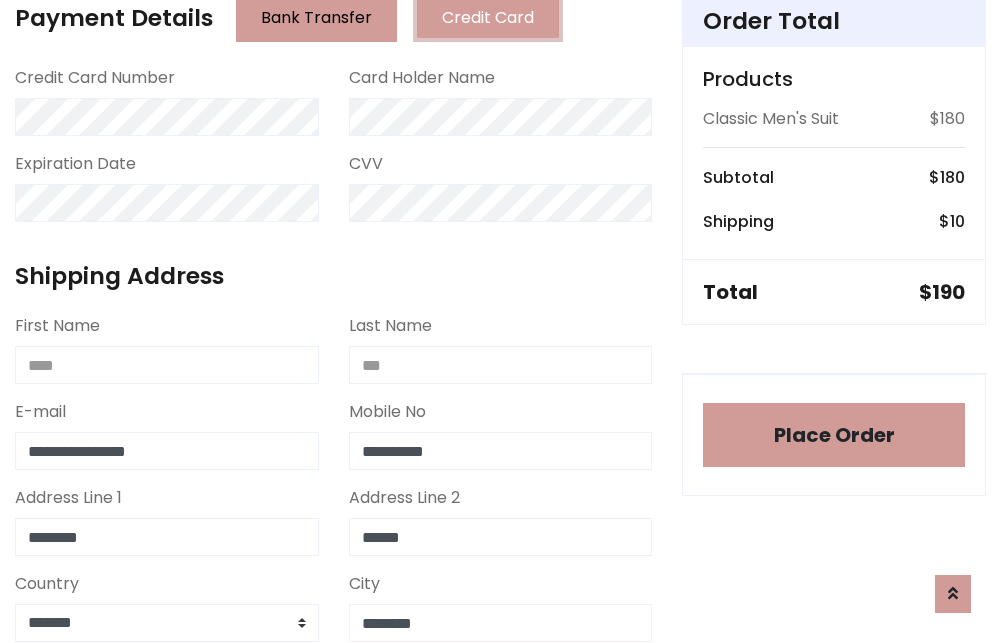 type on "********" 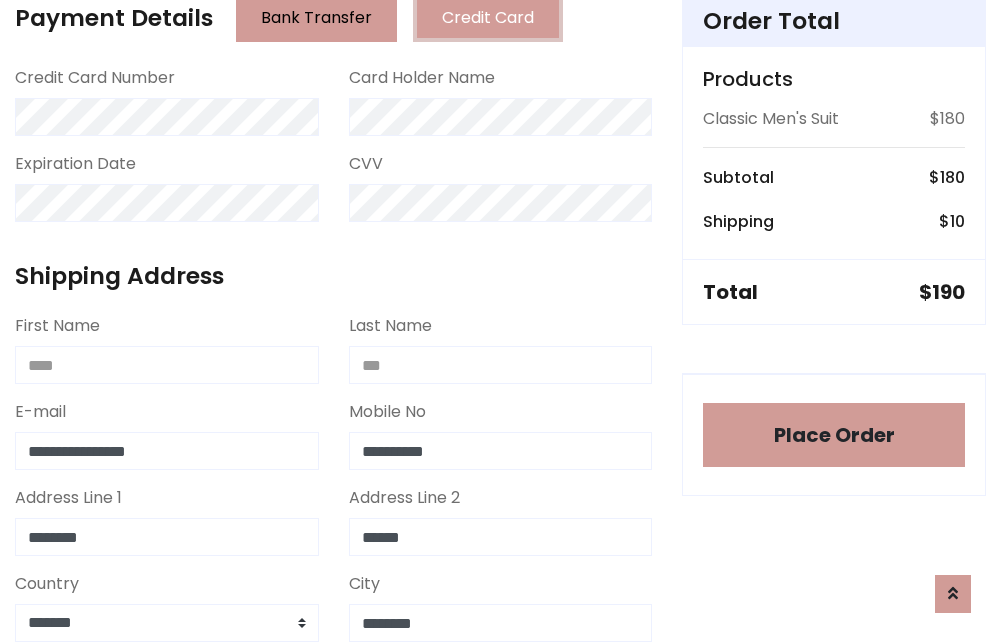 scroll, scrollTop: 971, scrollLeft: 0, axis: vertical 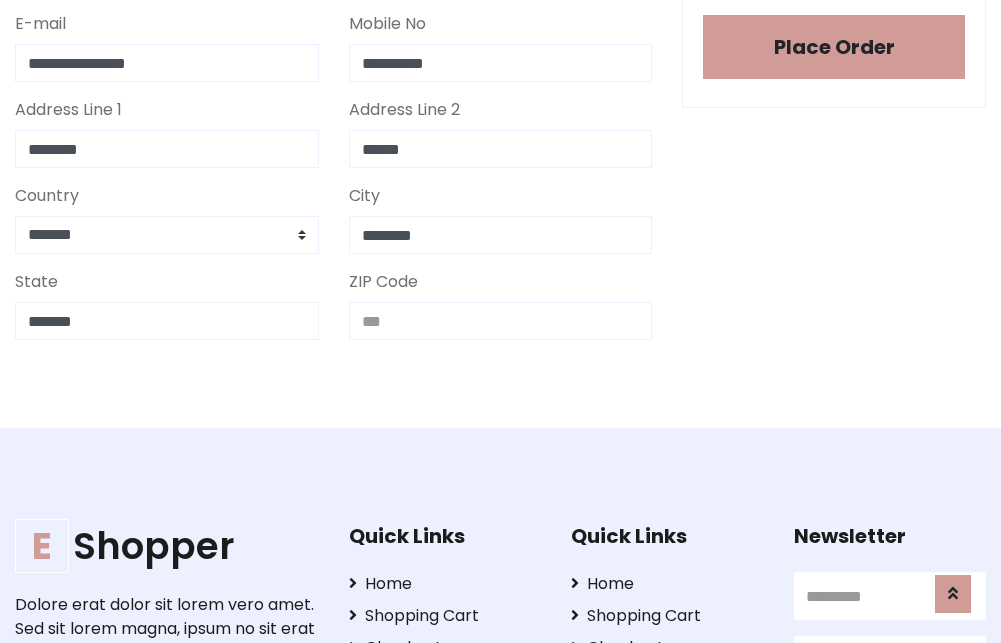 type on "*******" 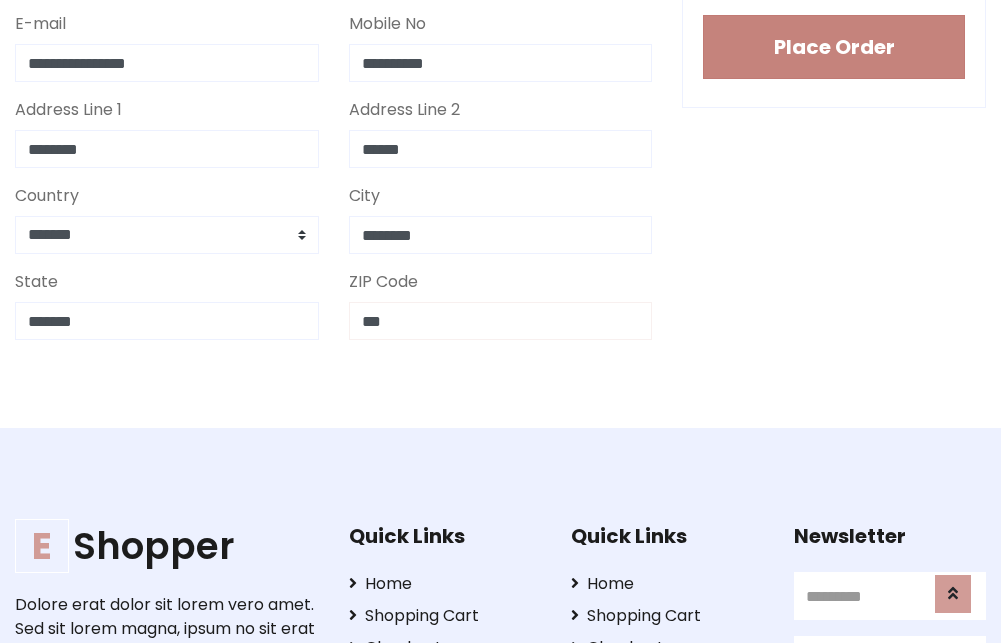 type on "***" 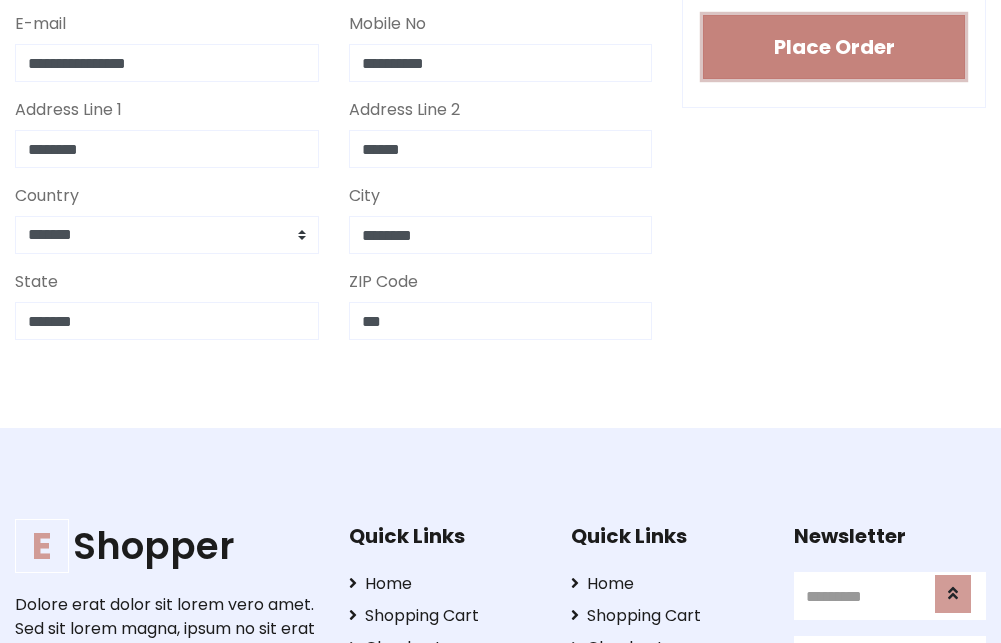 click on "Place Order" at bounding box center [834, 47] 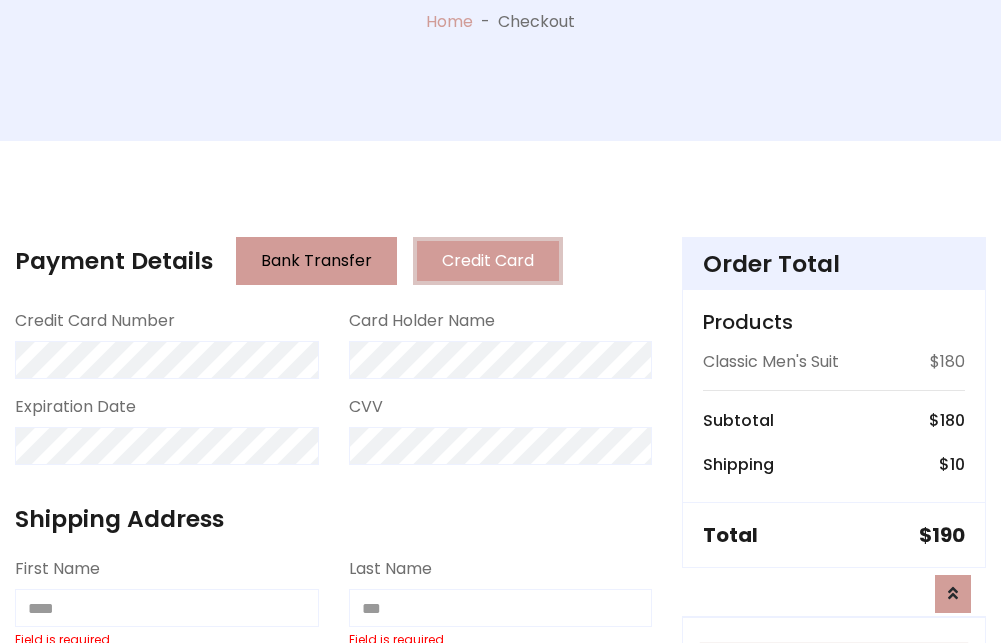 scroll, scrollTop: 0, scrollLeft: 0, axis: both 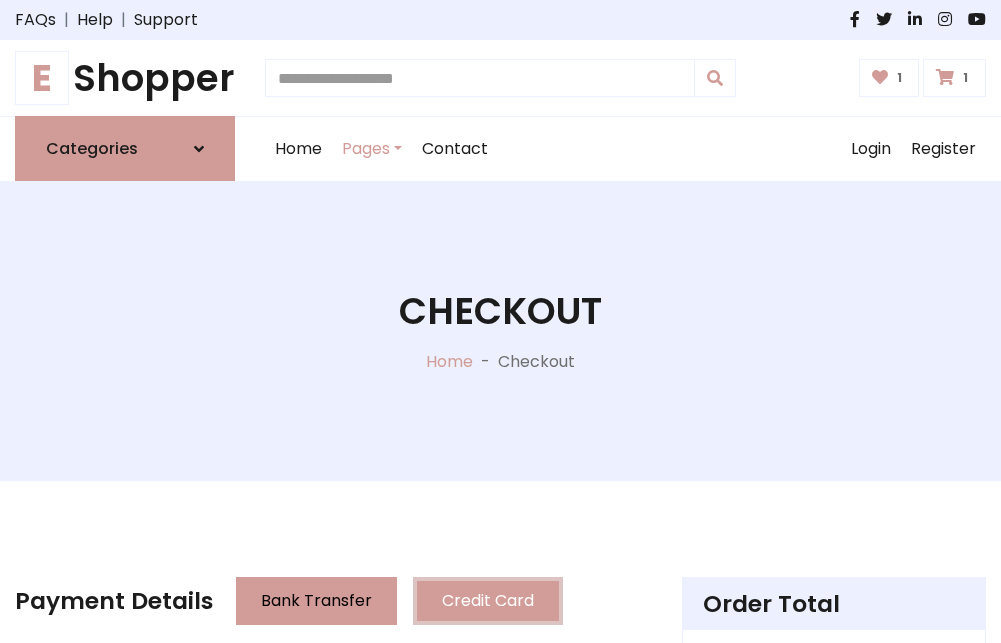 click on "E" at bounding box center [42, 78] 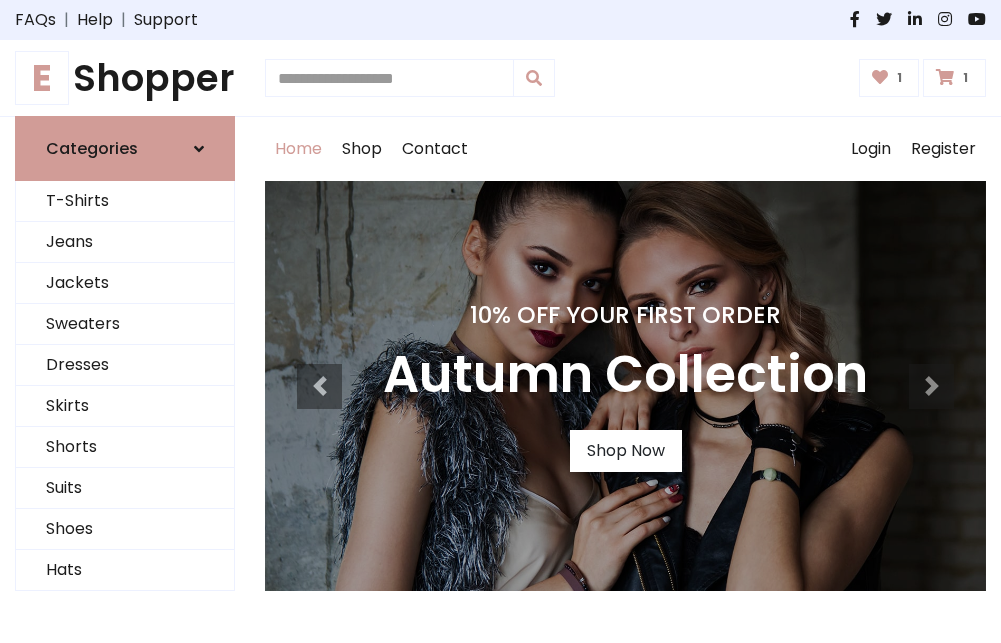 scroll, scrollTop: 0, scrollLeft: 0, axis: both 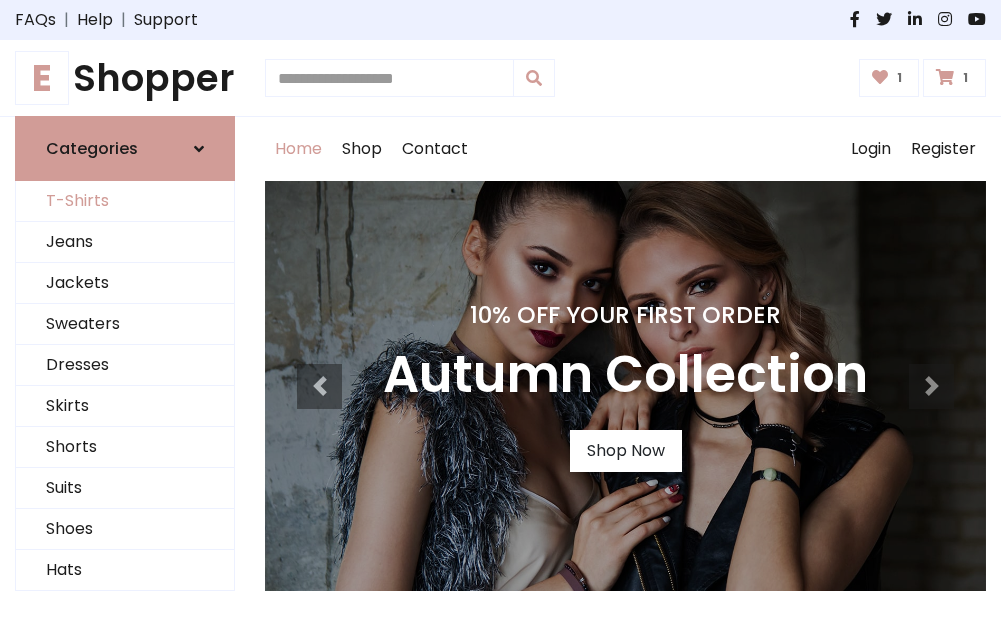 click on "T-Shirts" at bounding box center (125, 201) 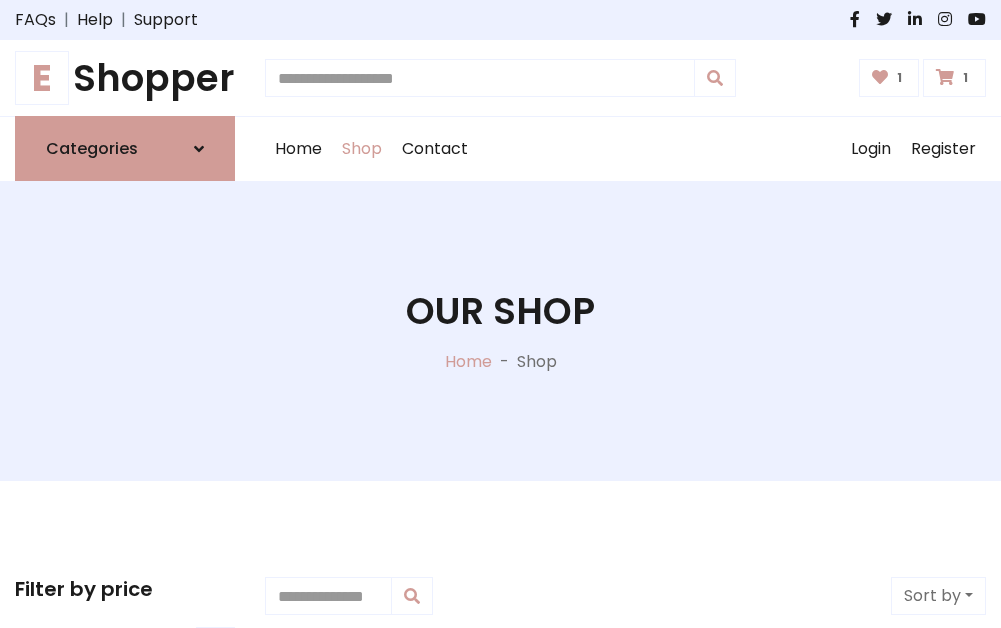 scroll, scrollTop: 0, scrollLeft: 0, axis: both 